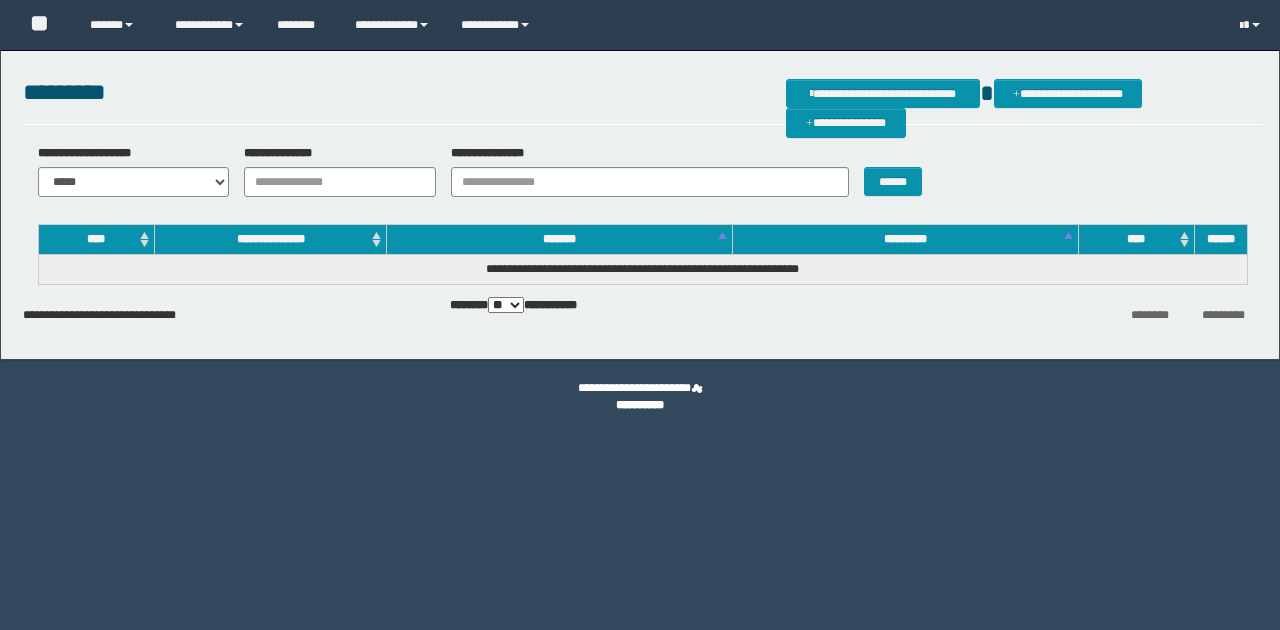 scroll, scrollTop: 0, scrollLeft: 0, axis: both 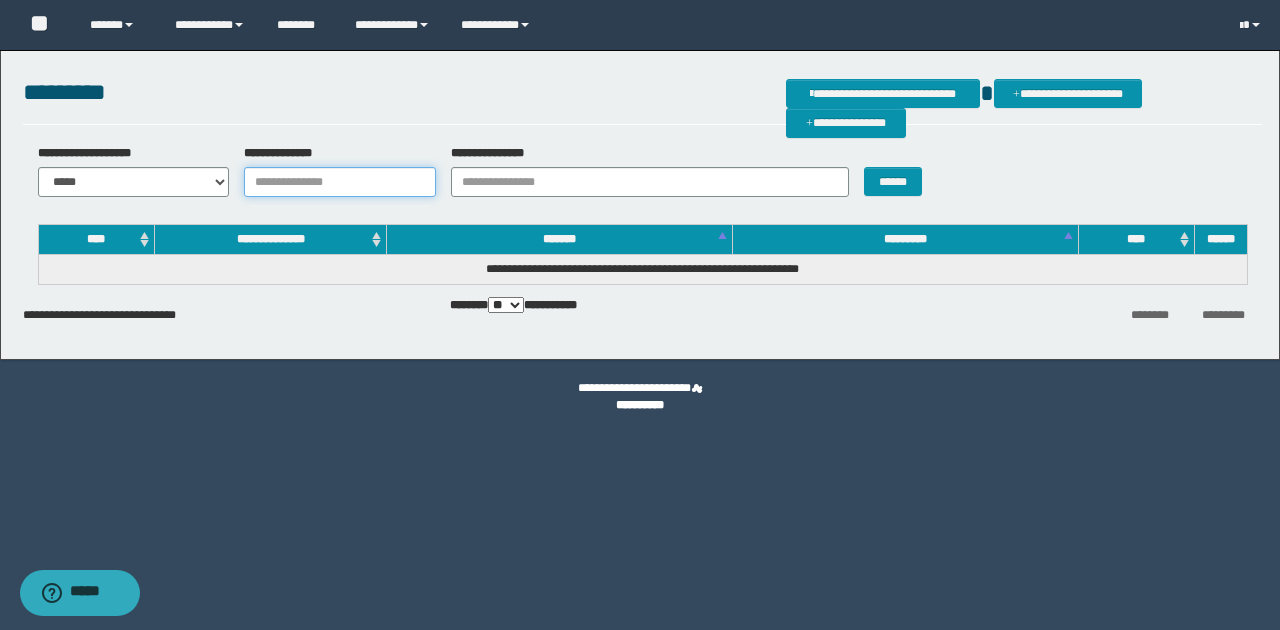 drag, startPoint x: 0, startPoint y: 0, endPoint x: 275, endPoint y: 173, distance: 324.89075 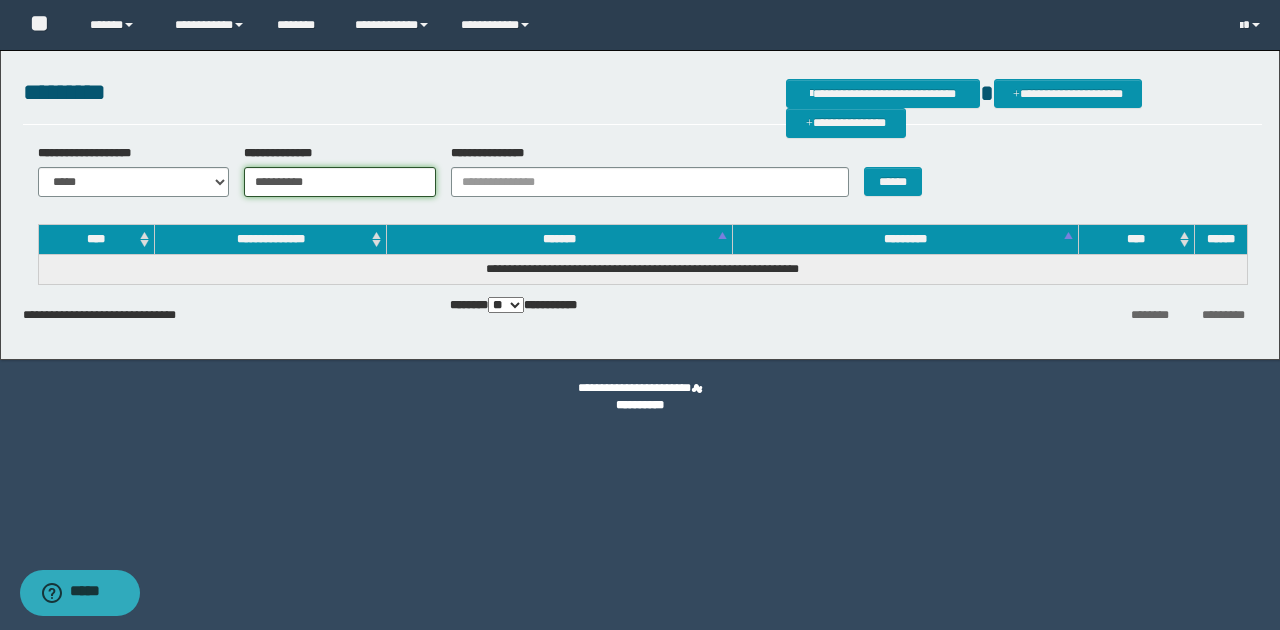 type on "**********" 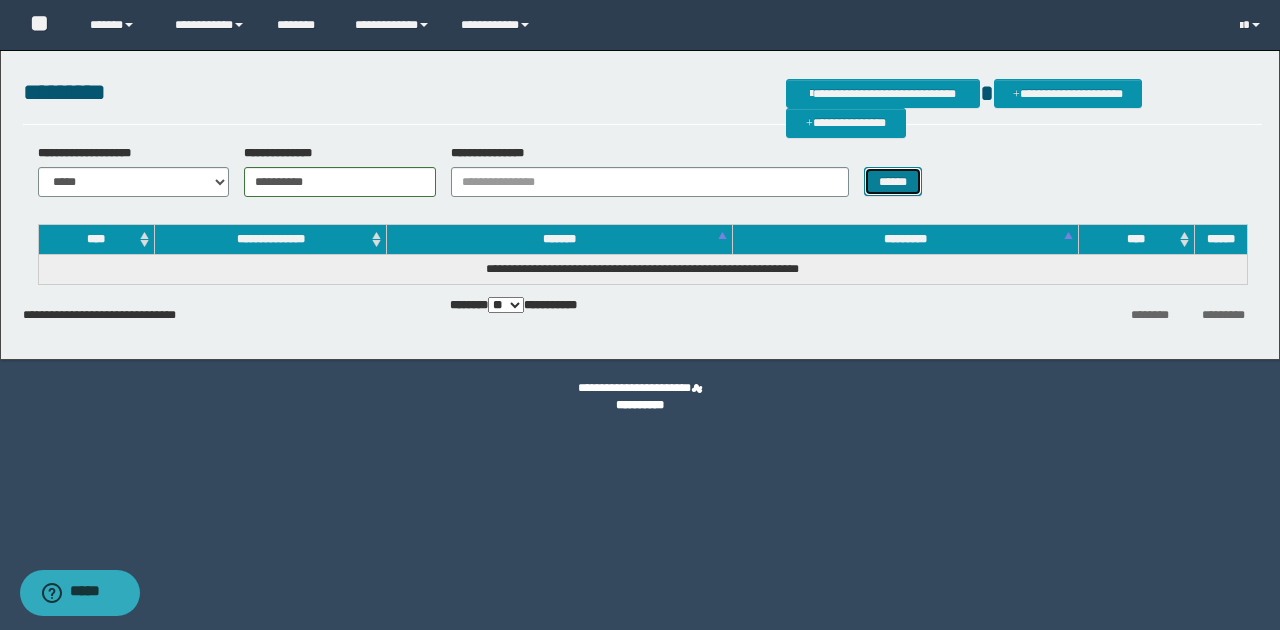 click on "******" at bounding box center (893, 181) 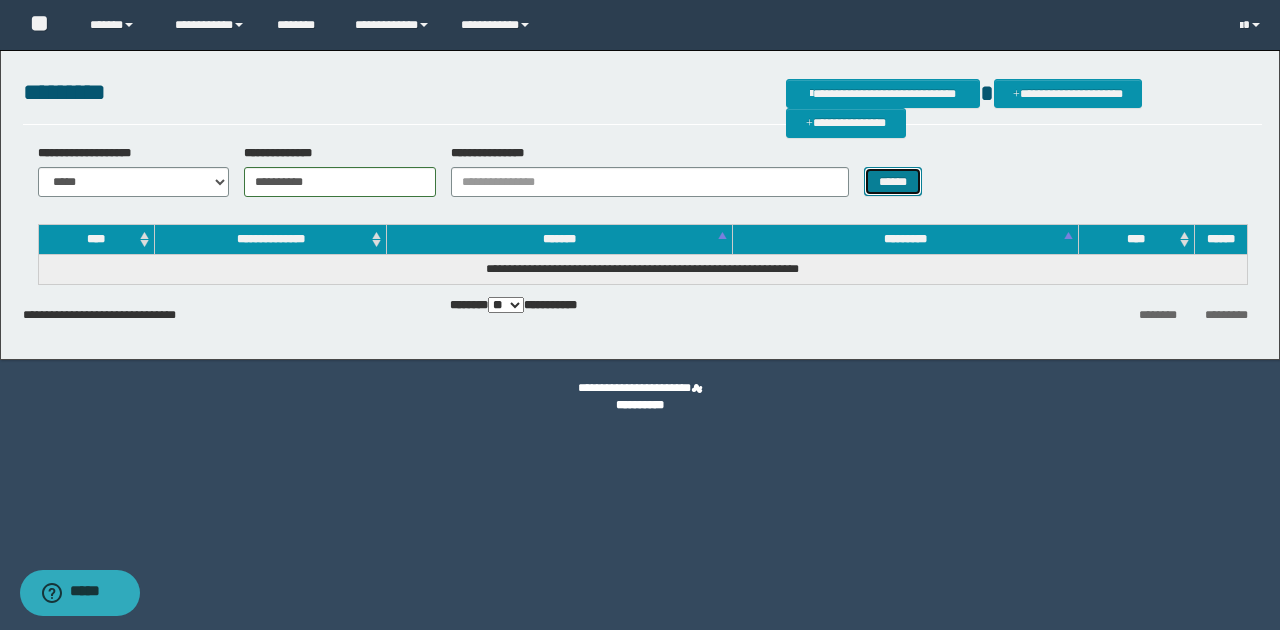 click on "******" at bounding box center [893, 181] 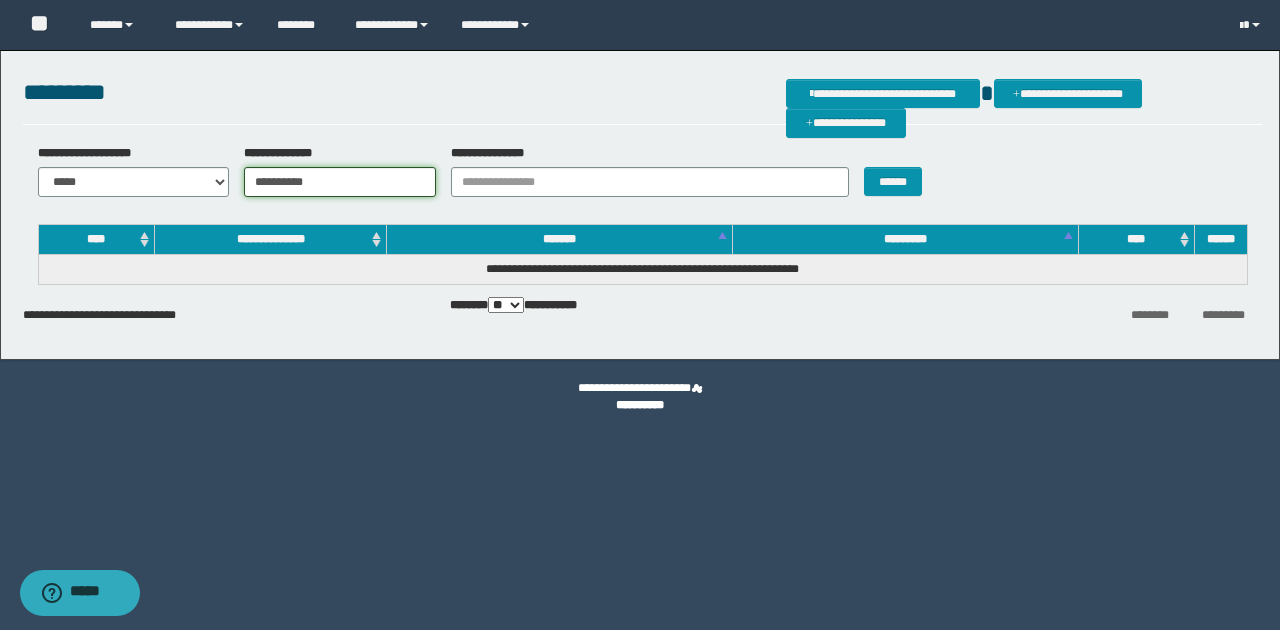 drag, startPoint x: 339, startPoint y: 188, endPoint x: 251, endPoint y: 176, distance: 88.814415 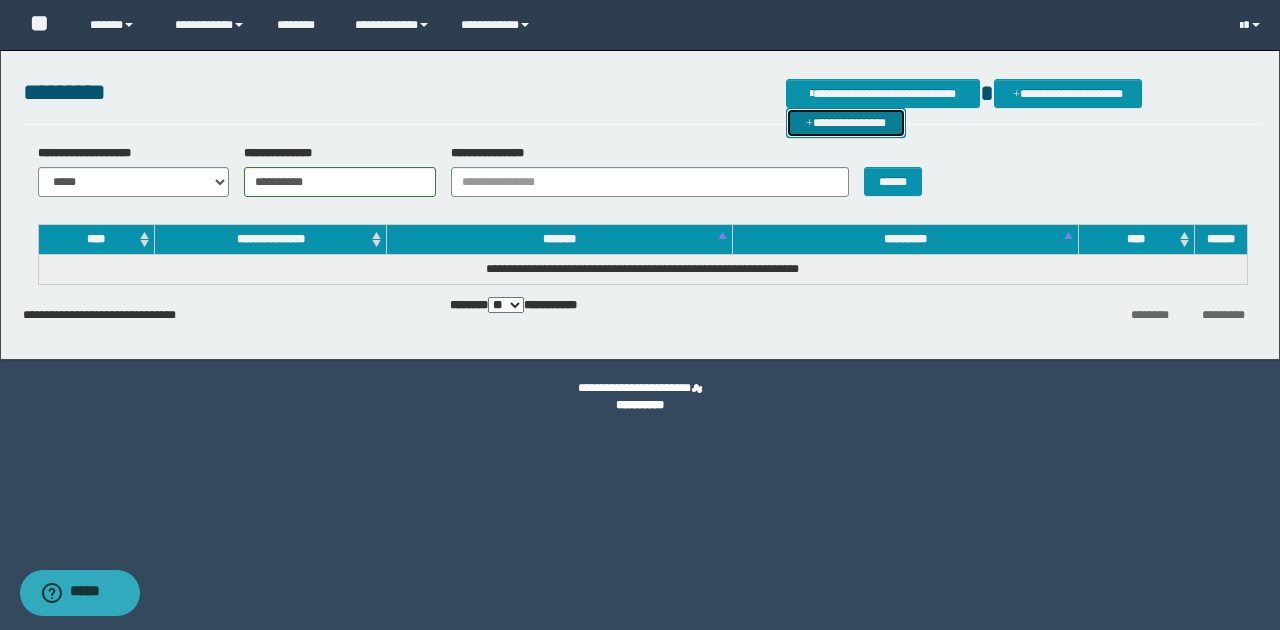 click on "**********" at bounding box center (846, 122) 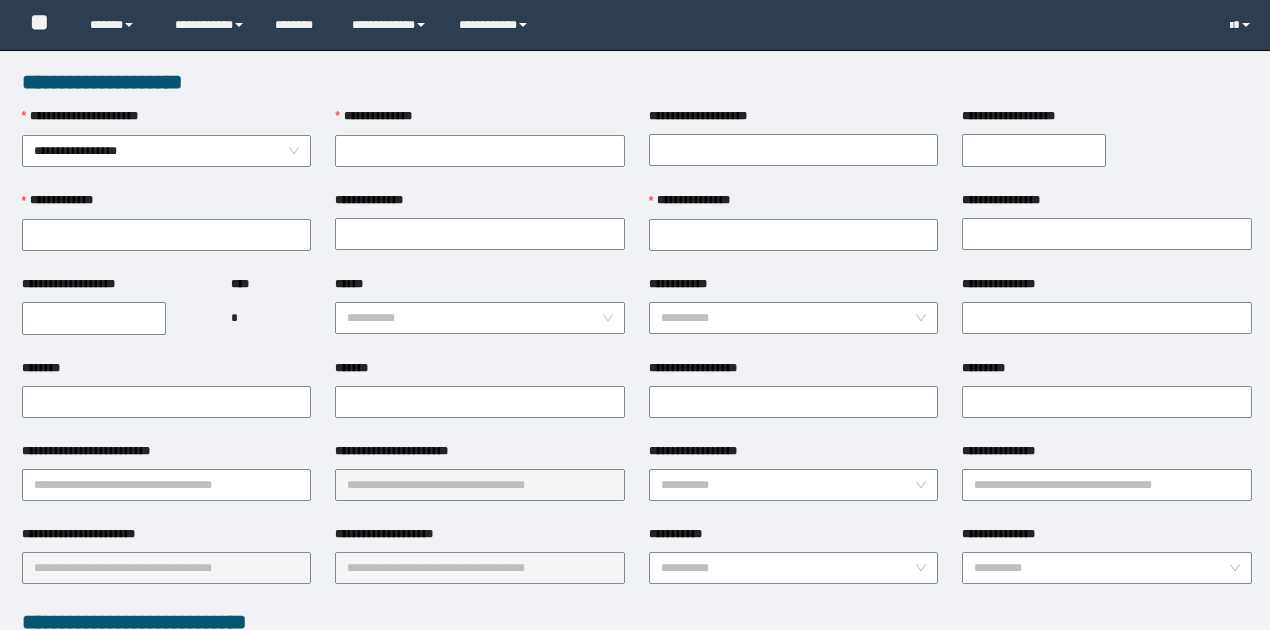 scroll, scrollTop: 0, scrollLeft: 0, axis: both 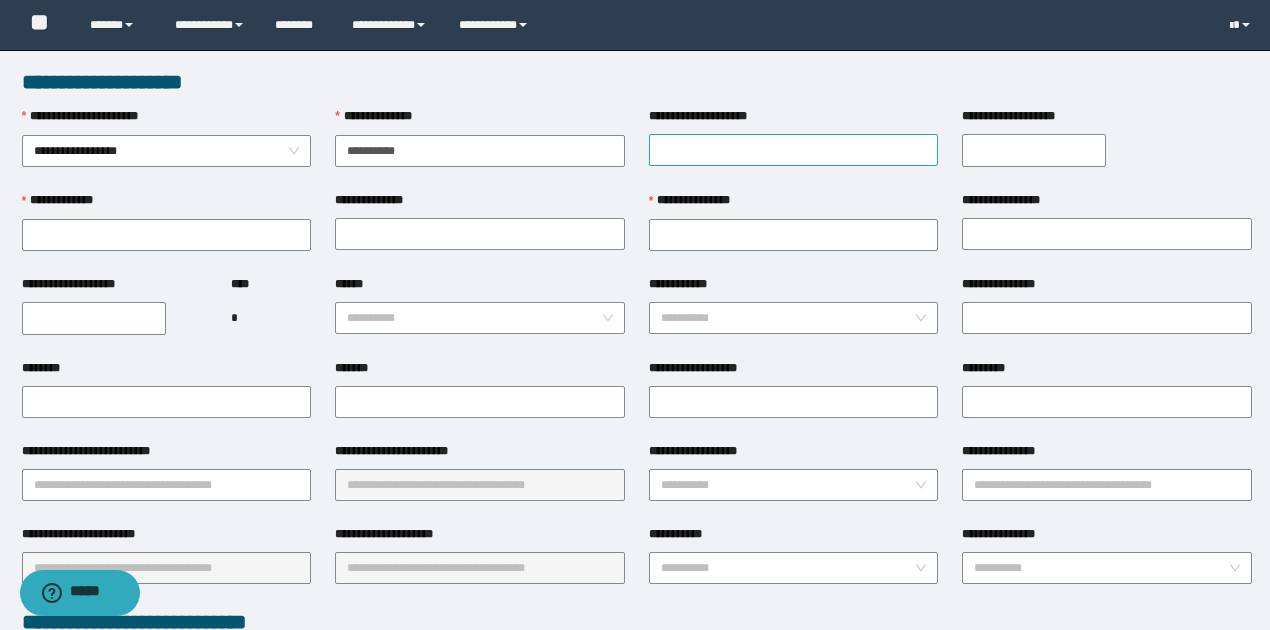 type on "**********" 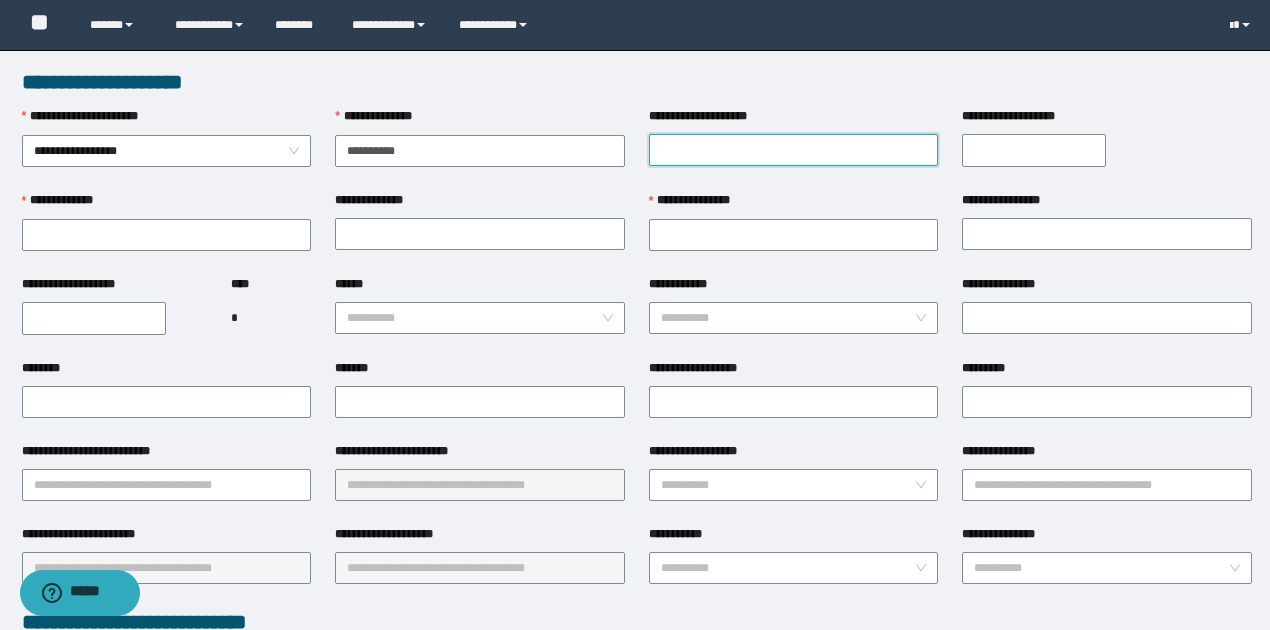 click on "**********" at bounding box center (794, 150) 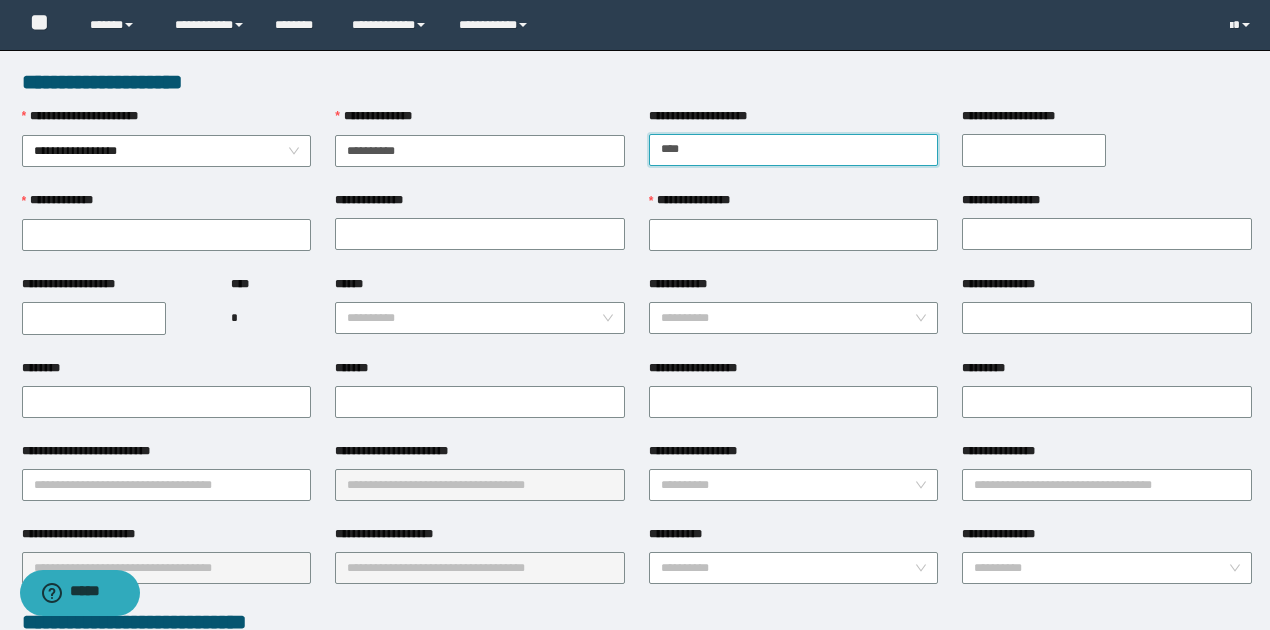 type on "******" 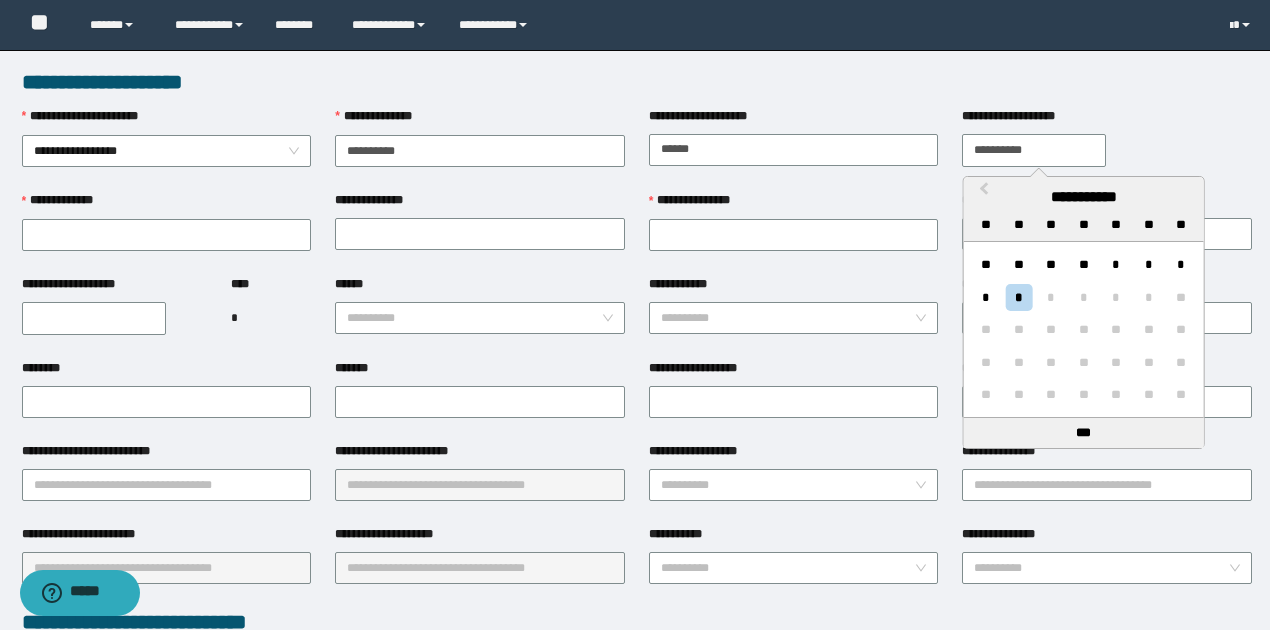 click on "**********" at bounding box center (1034, 150) 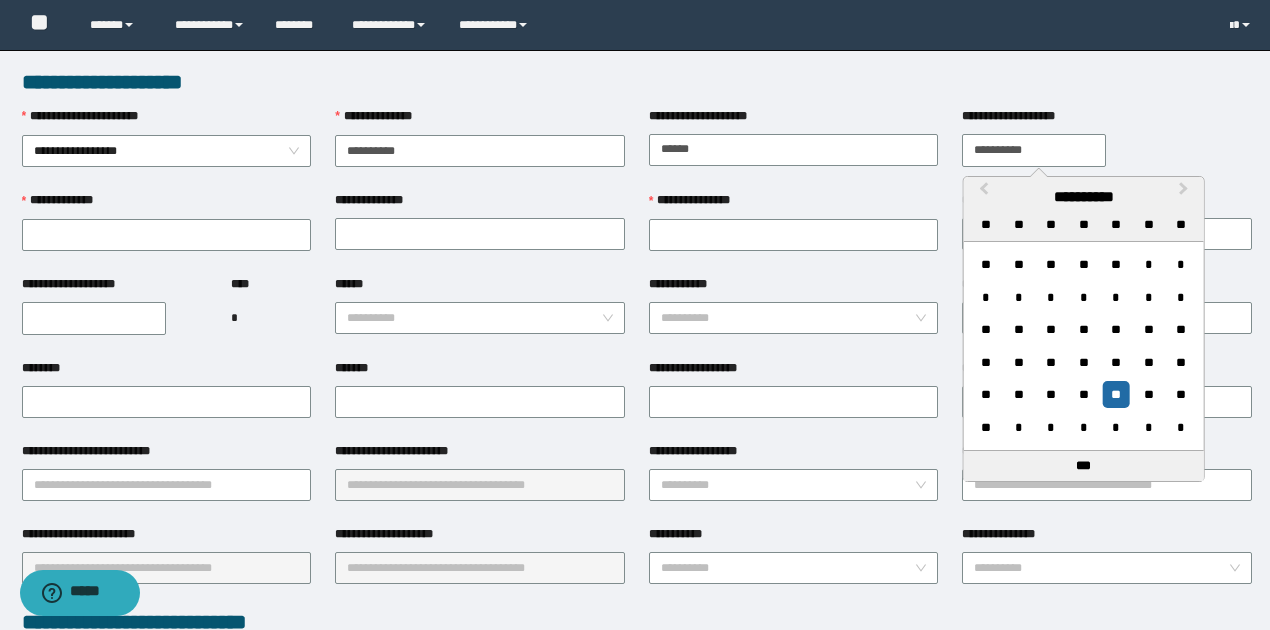 type on "**********" 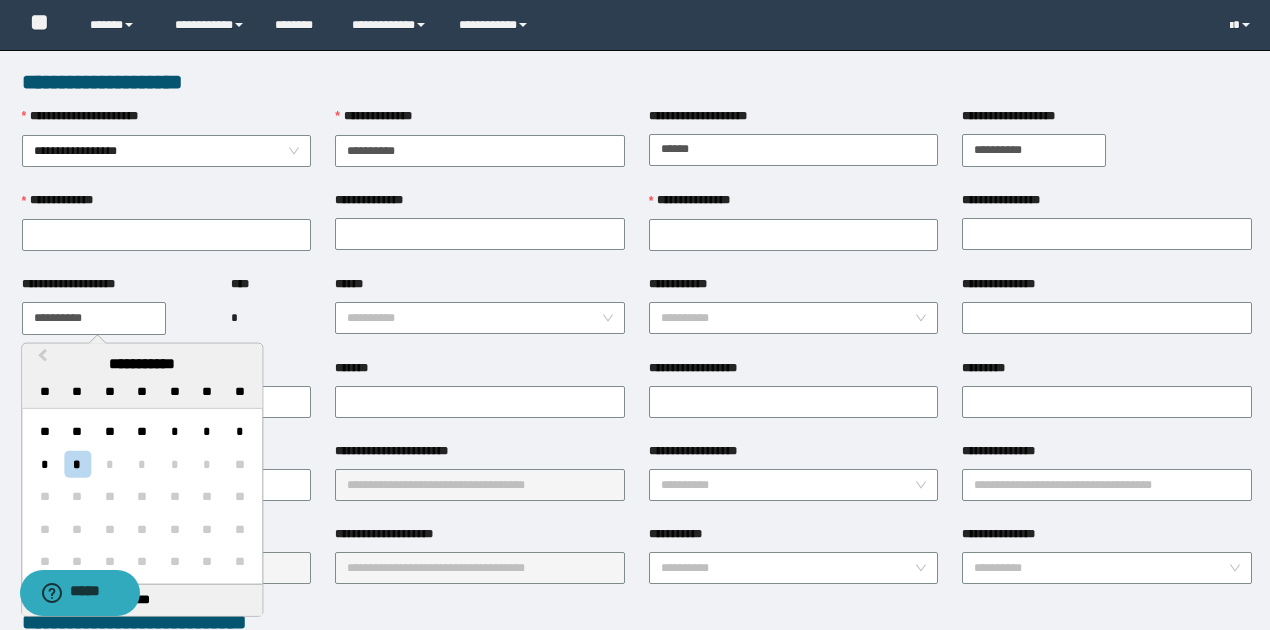 click on "**********" at bounding box center (94, 318) 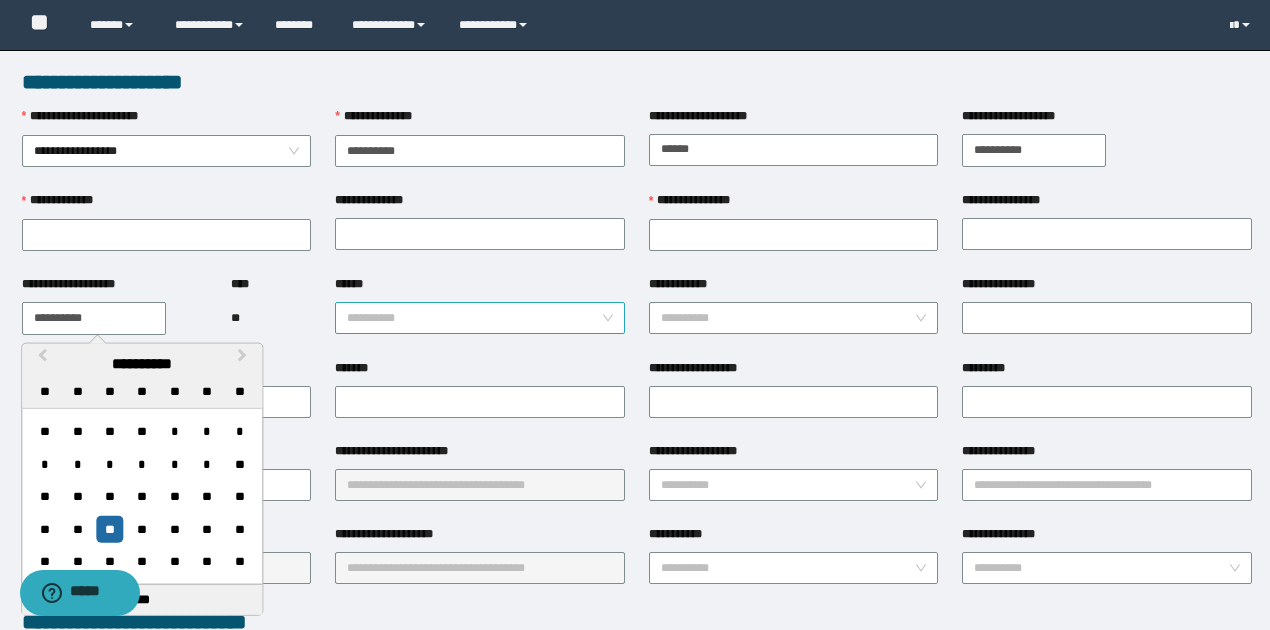 type on "**********" 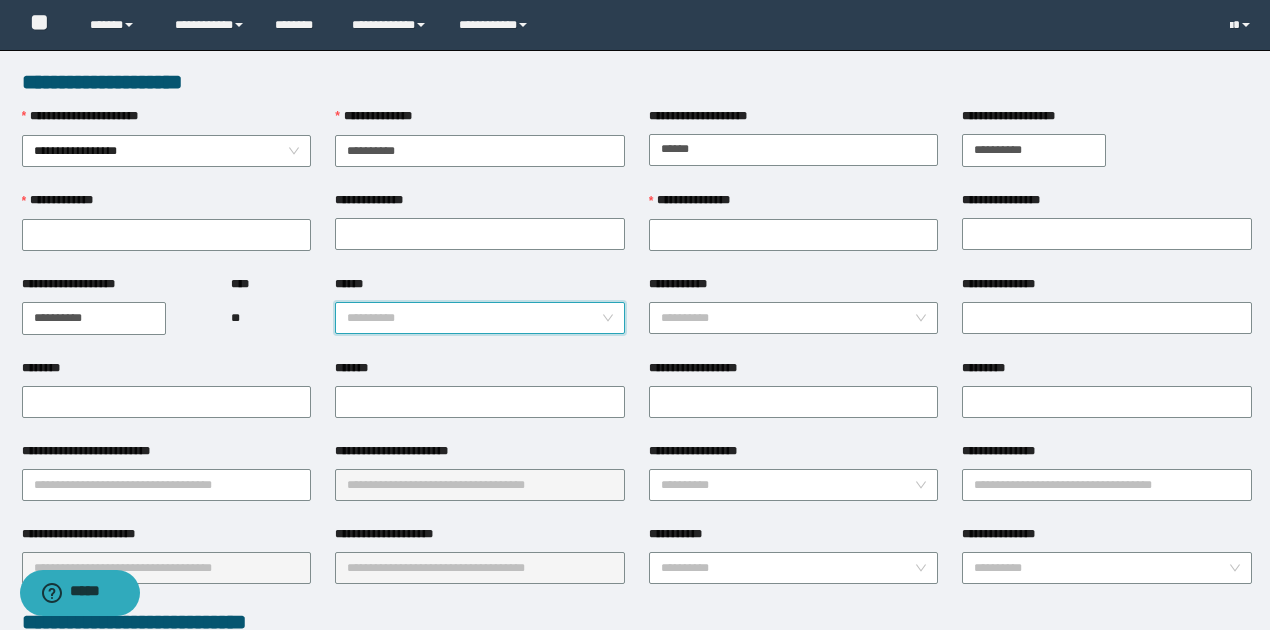 click on "******" at bounding box center (474, 318) 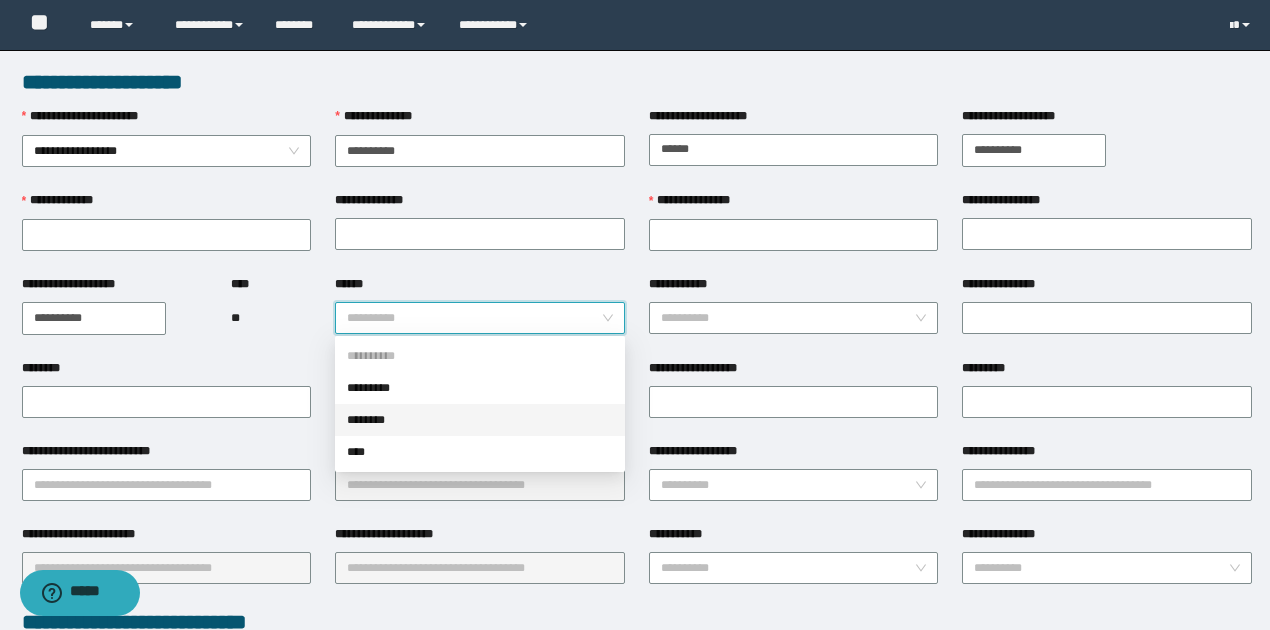 drag, startPoint x: 365, startPoint y: 410, endPoint x: 296, endPoint y: 395, distance: 70.61161 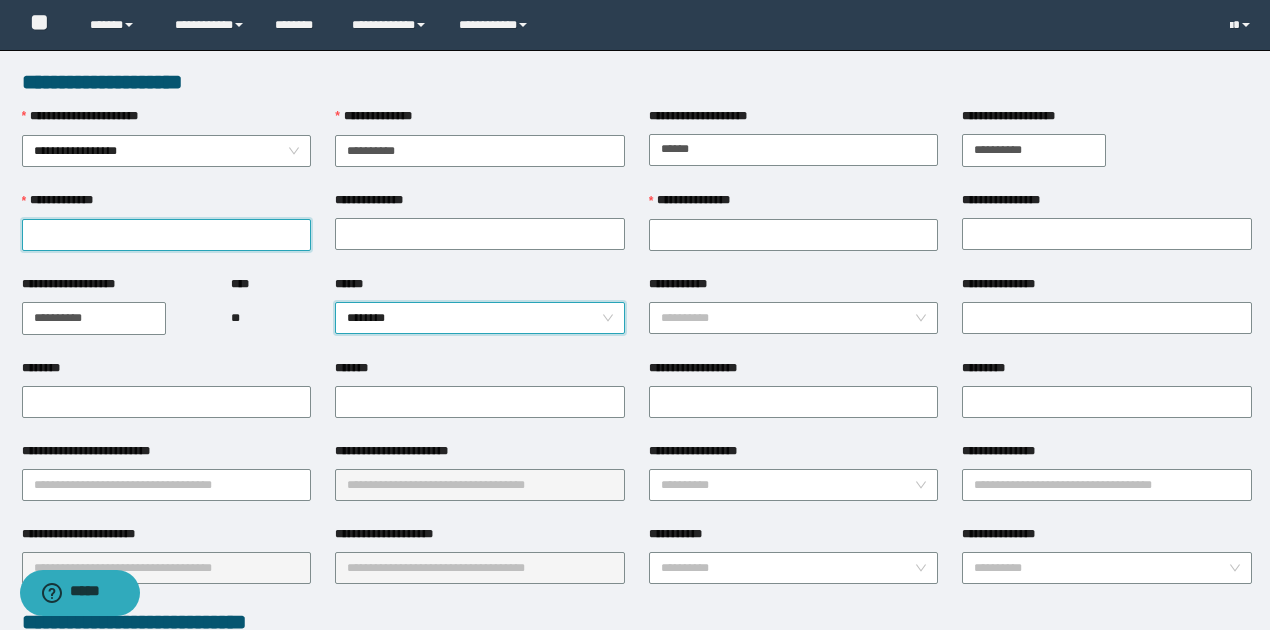 click on "**********" at bounding box center (167, 235) 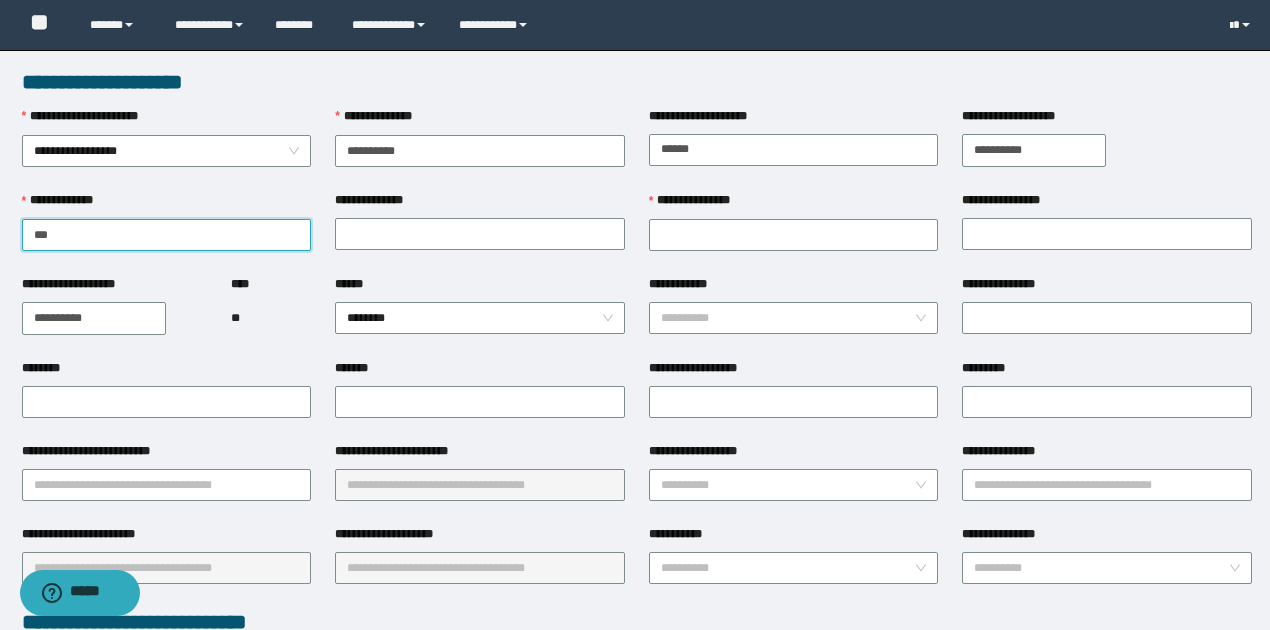 type on "*****" 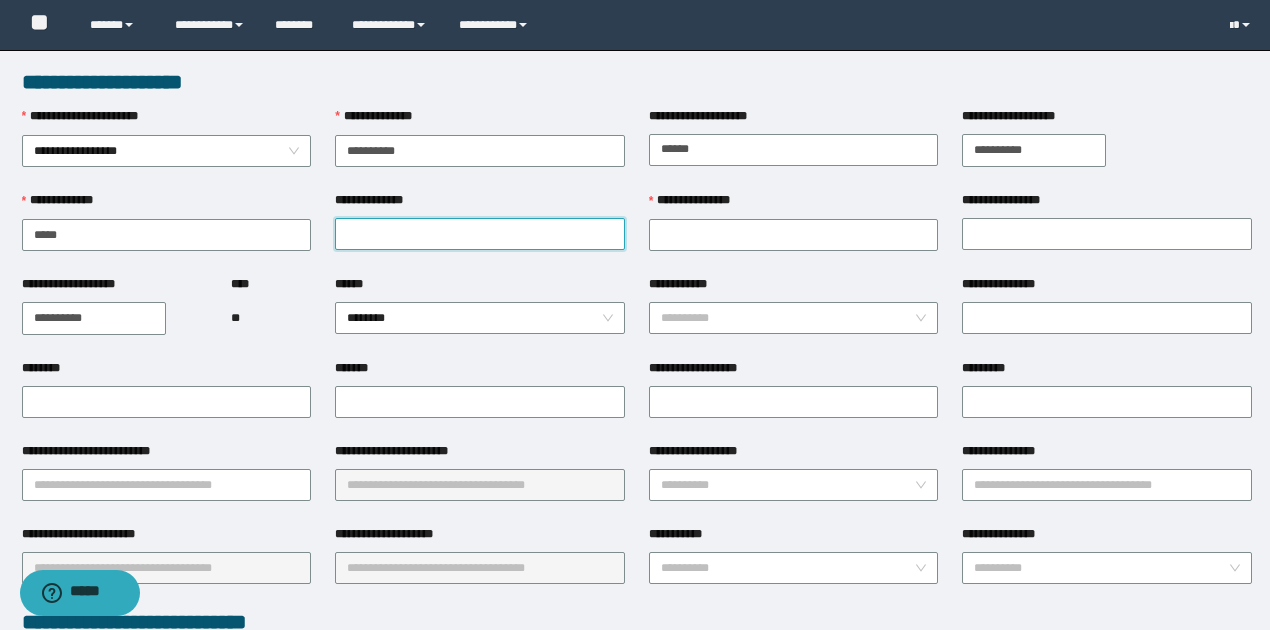 click on "**********" at bounding box center (480, 234) 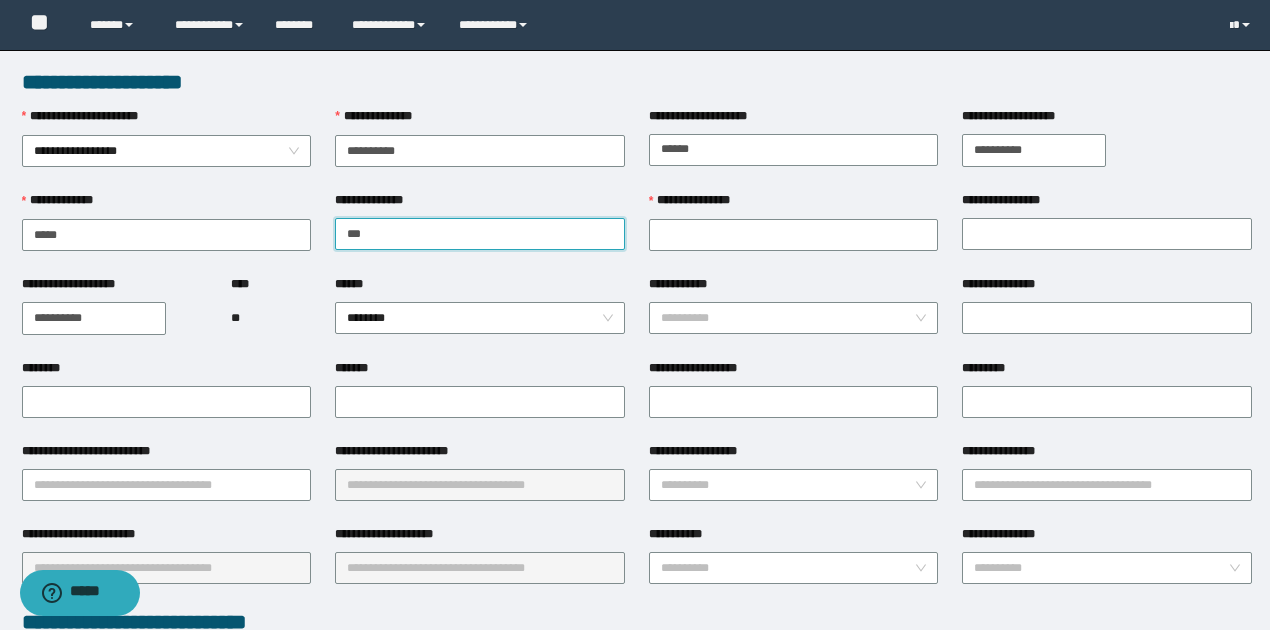 type on "*******" 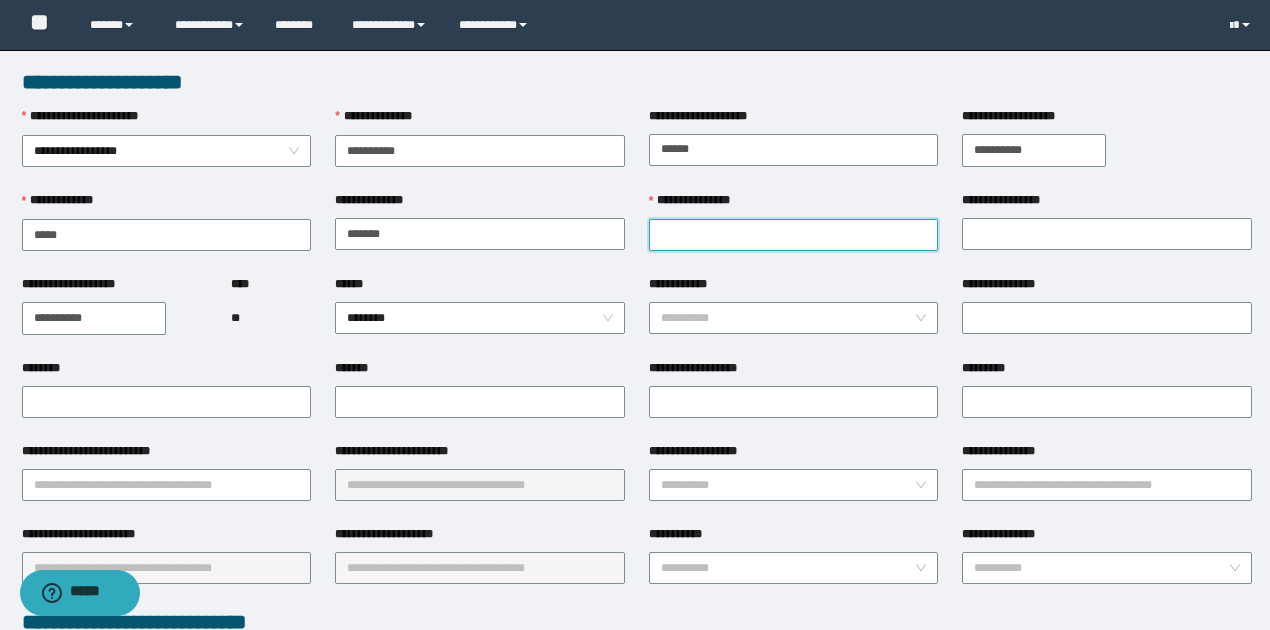 click on "**********" at bounding box center (794, 235) 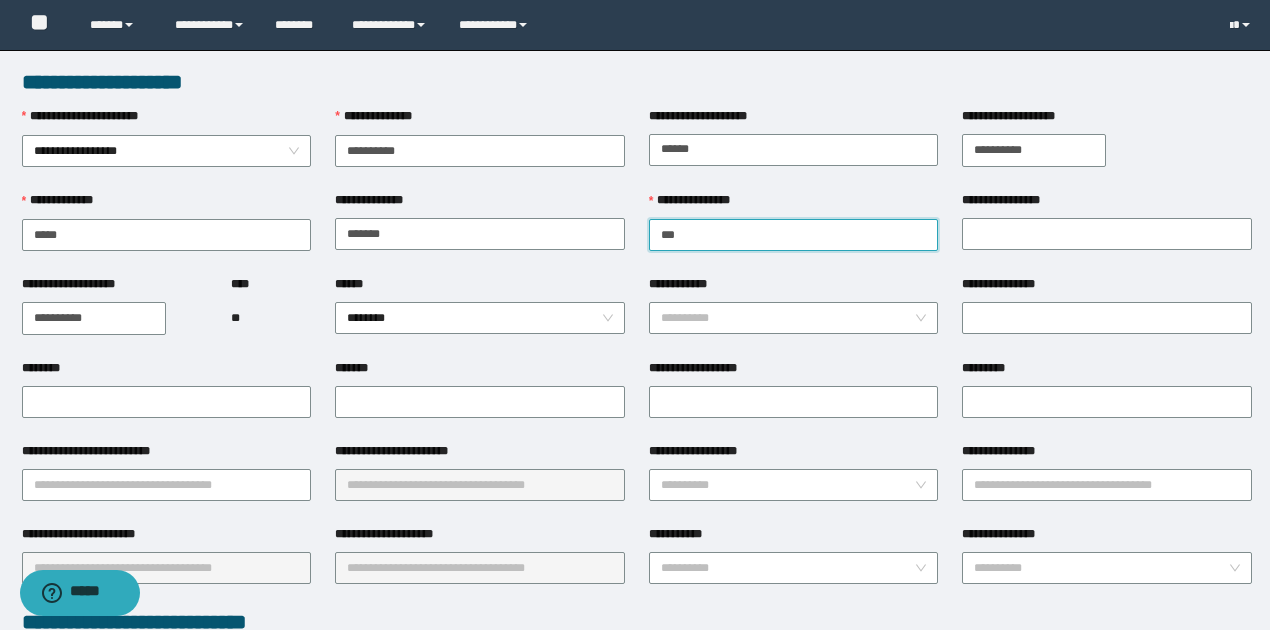 type on "******" 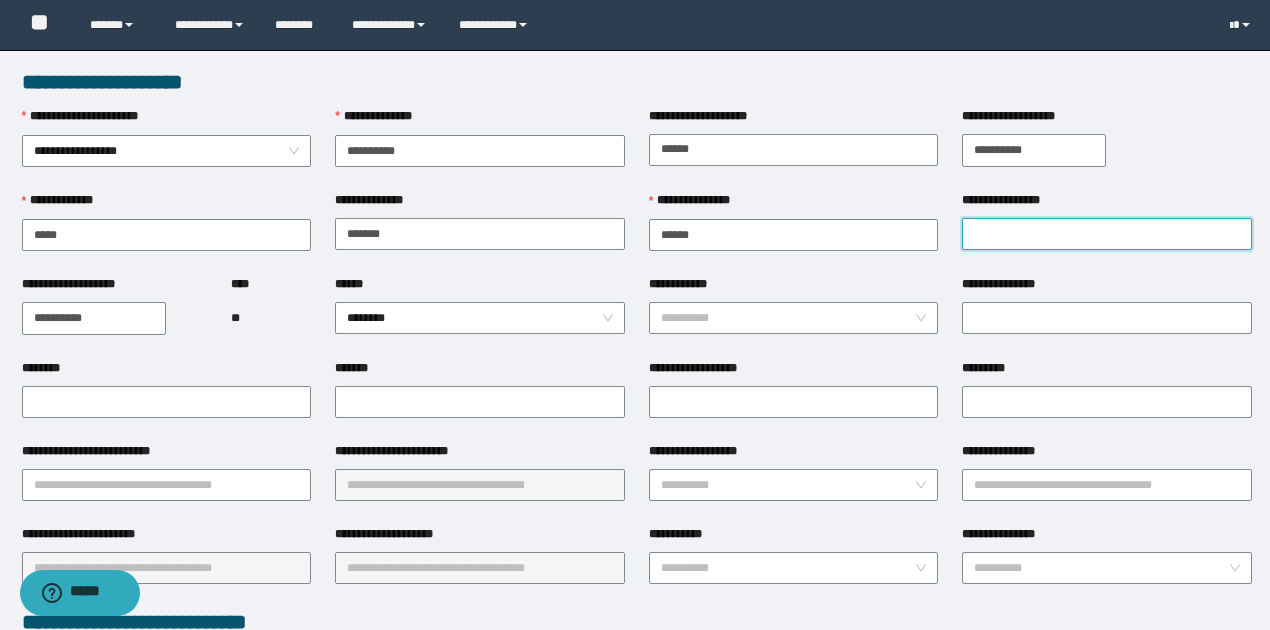 click on "**********" at bounding box center [1107, 234] 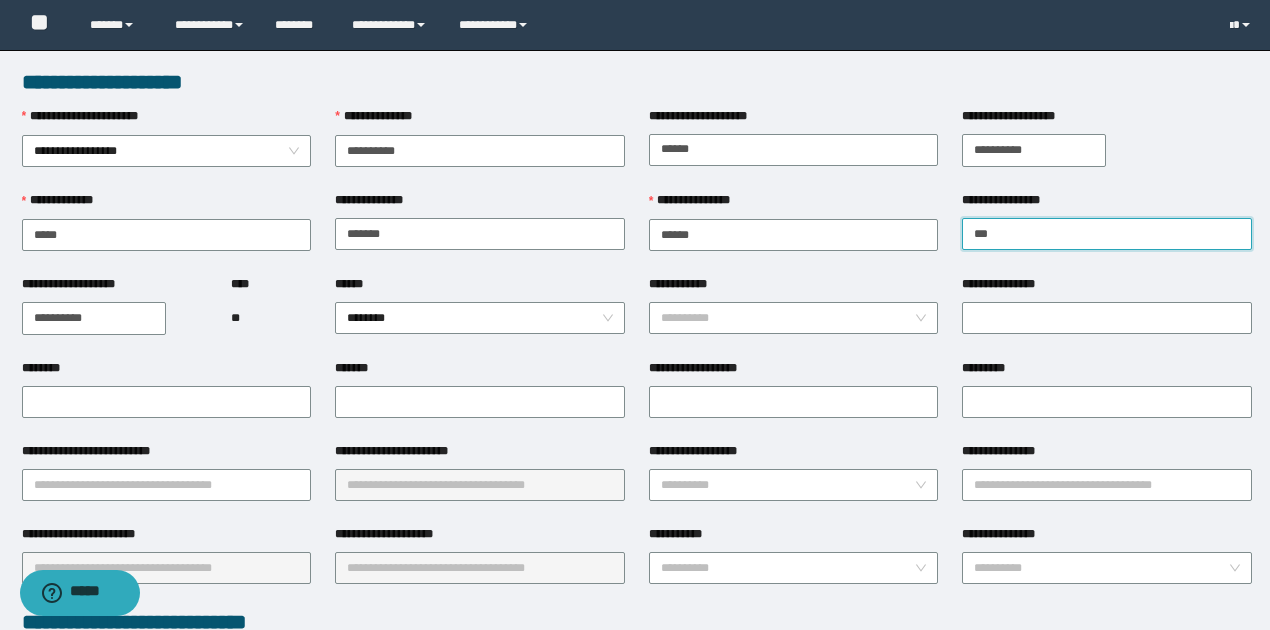 type on "*****" 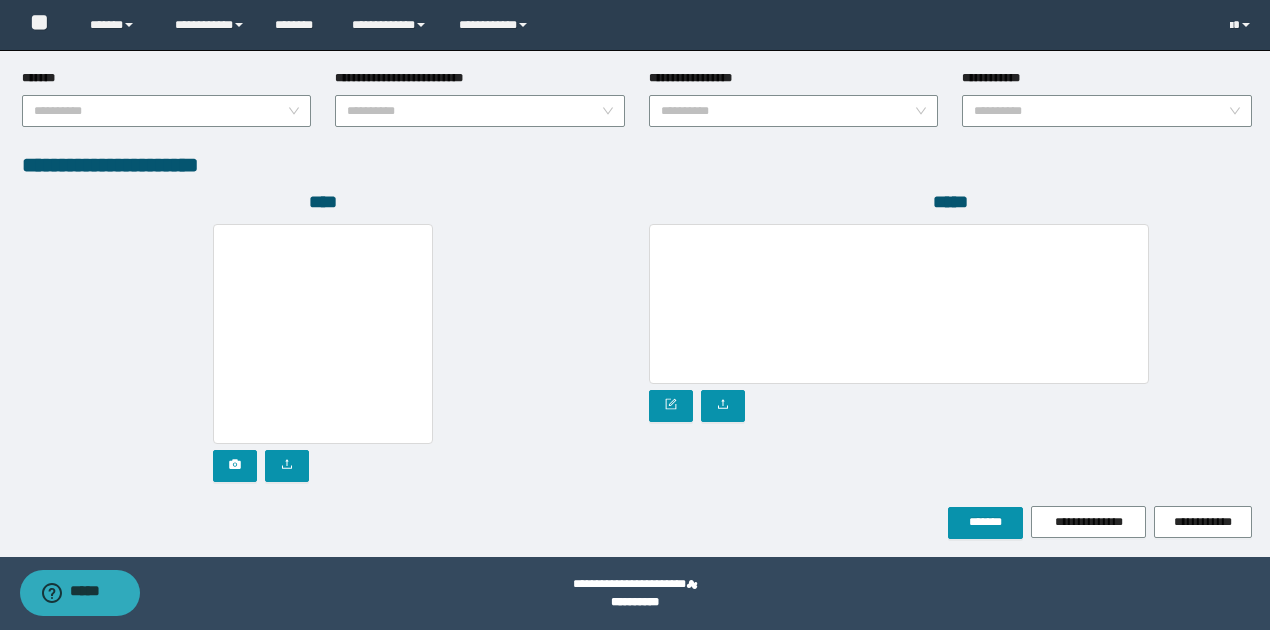 scroll, scrollTop: 1072, scrollLeft: 0, axis: vertical 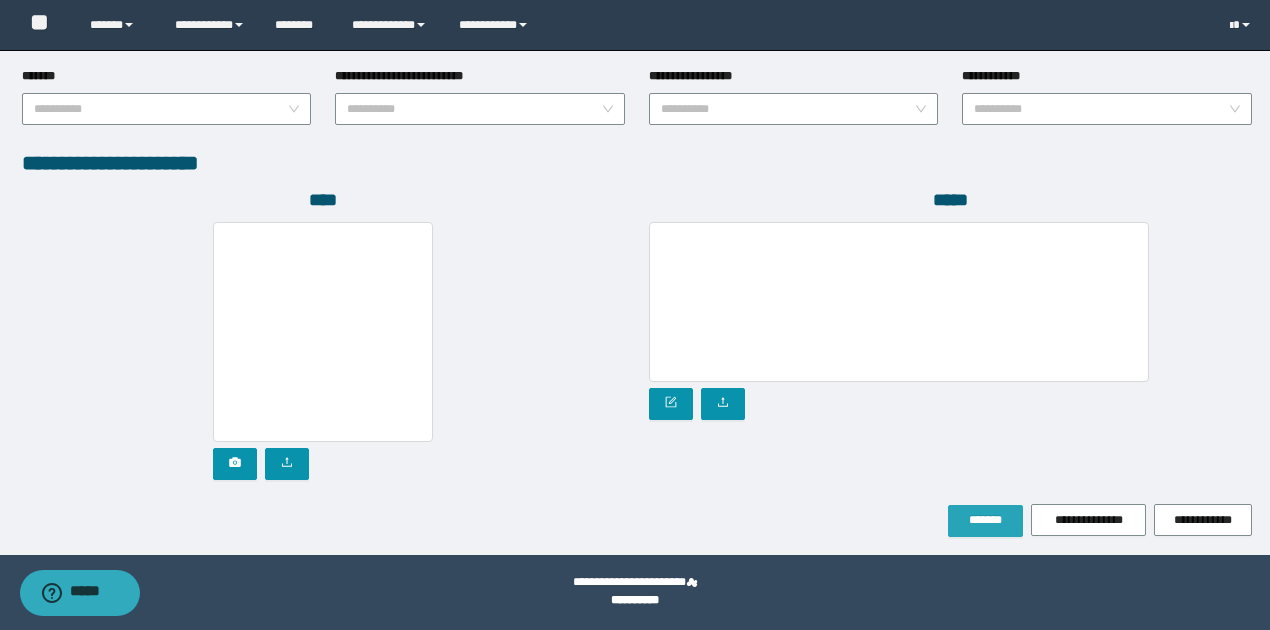 click on "*******" at bounding box center (985, 520) 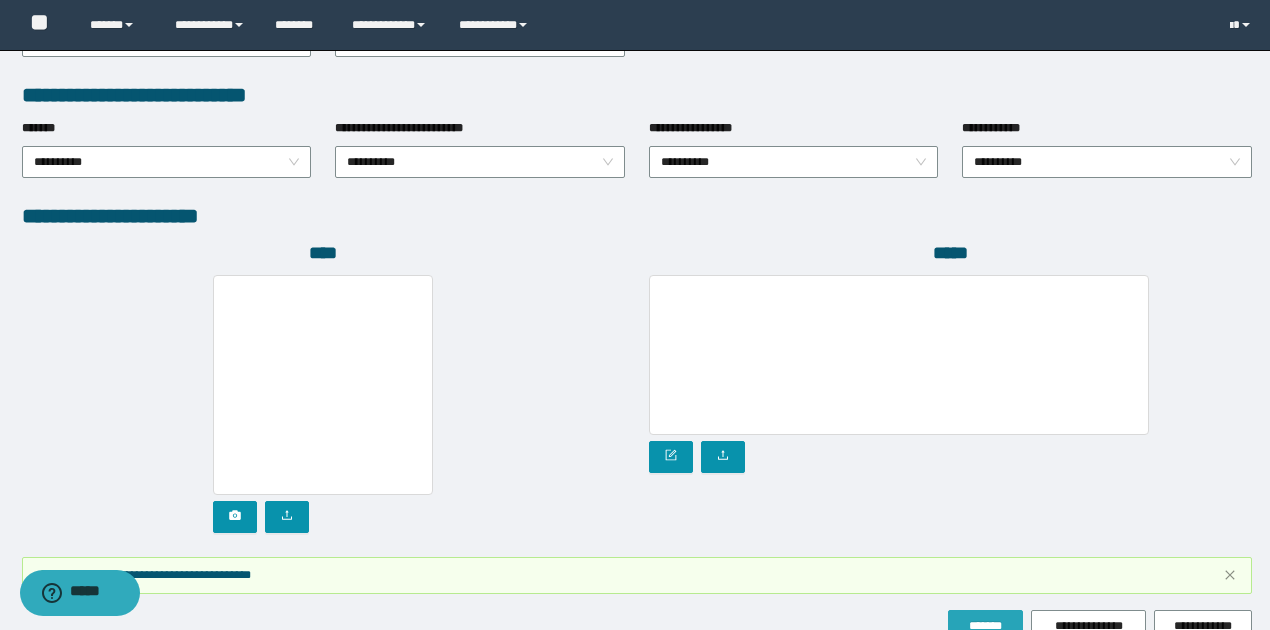 scroll, scrollTop: 1124, scrollLeft: 0, axis: vertical 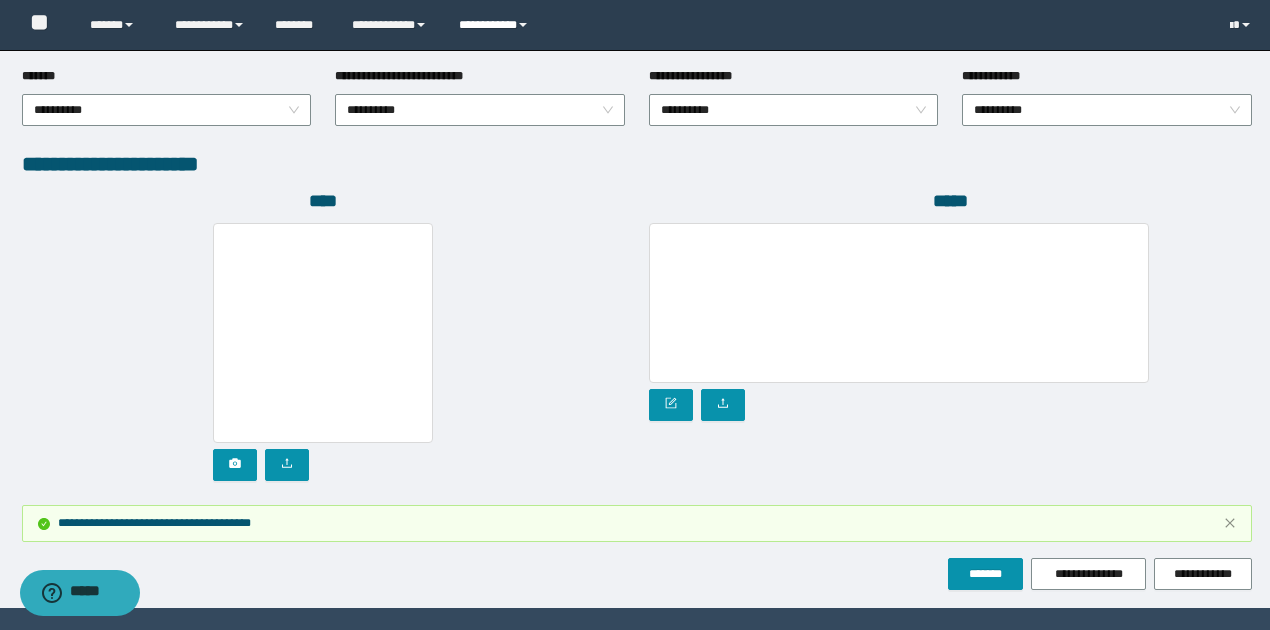 click at bounding box center (523, 25) 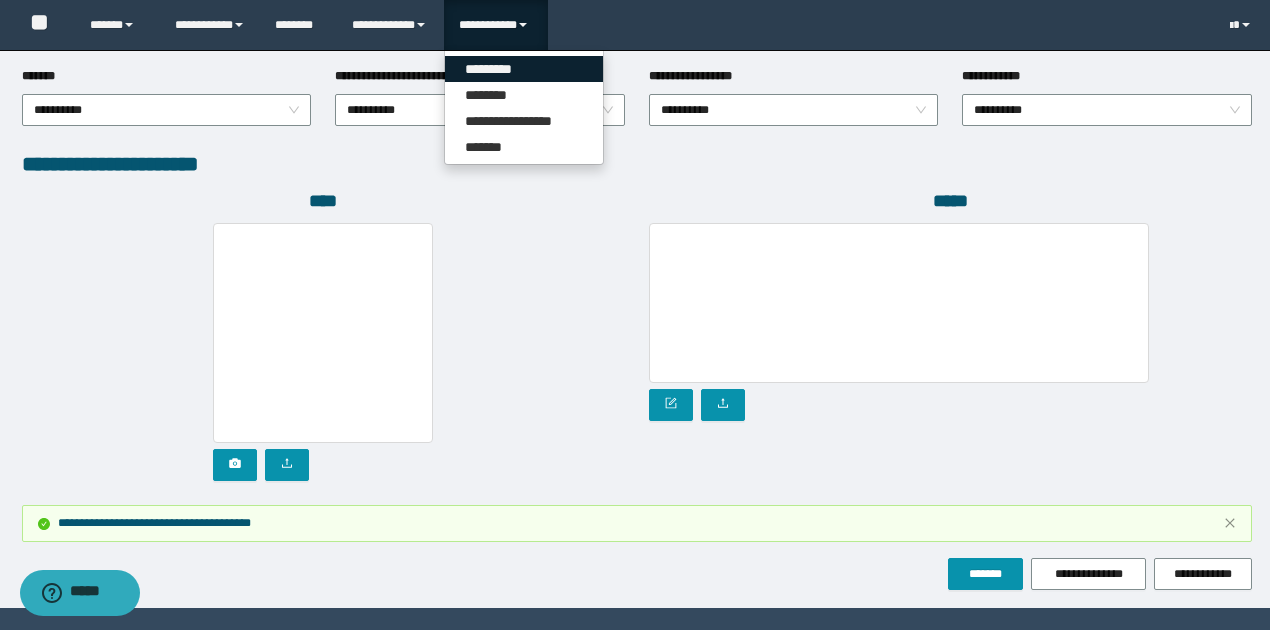 click on "*********" at bounding box center (524, 69) 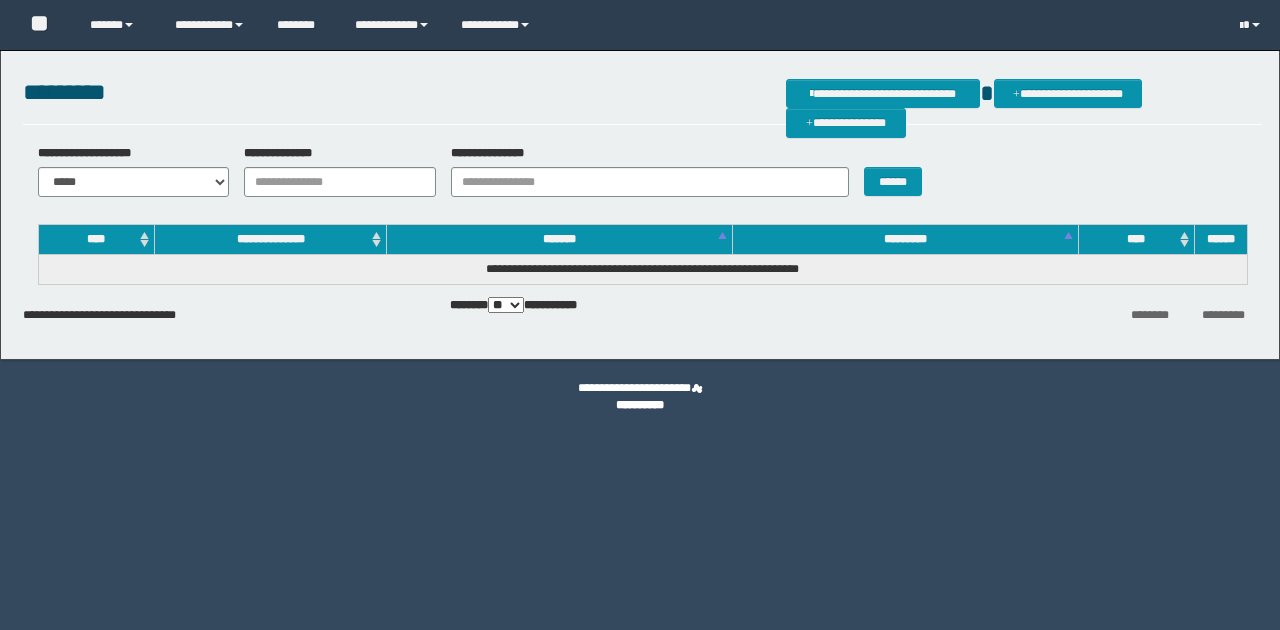 scroll, scrollTop: 0, scrollLeft: 0, axis: both 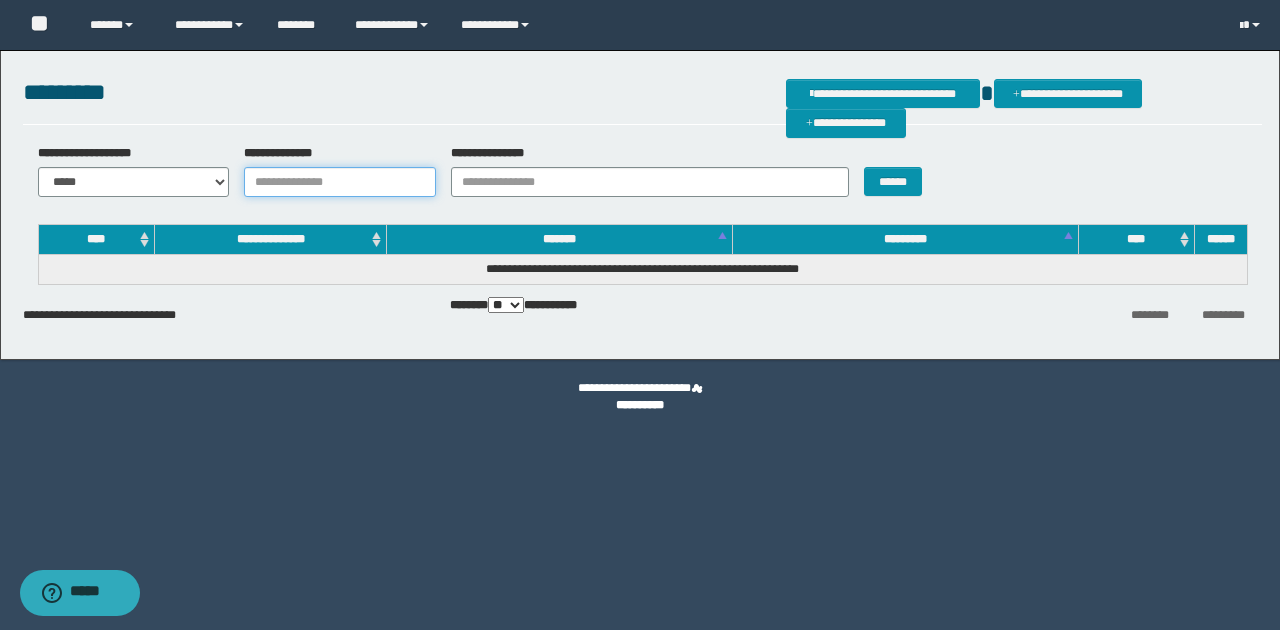 click on "**********" at bounding box center [340, 182] 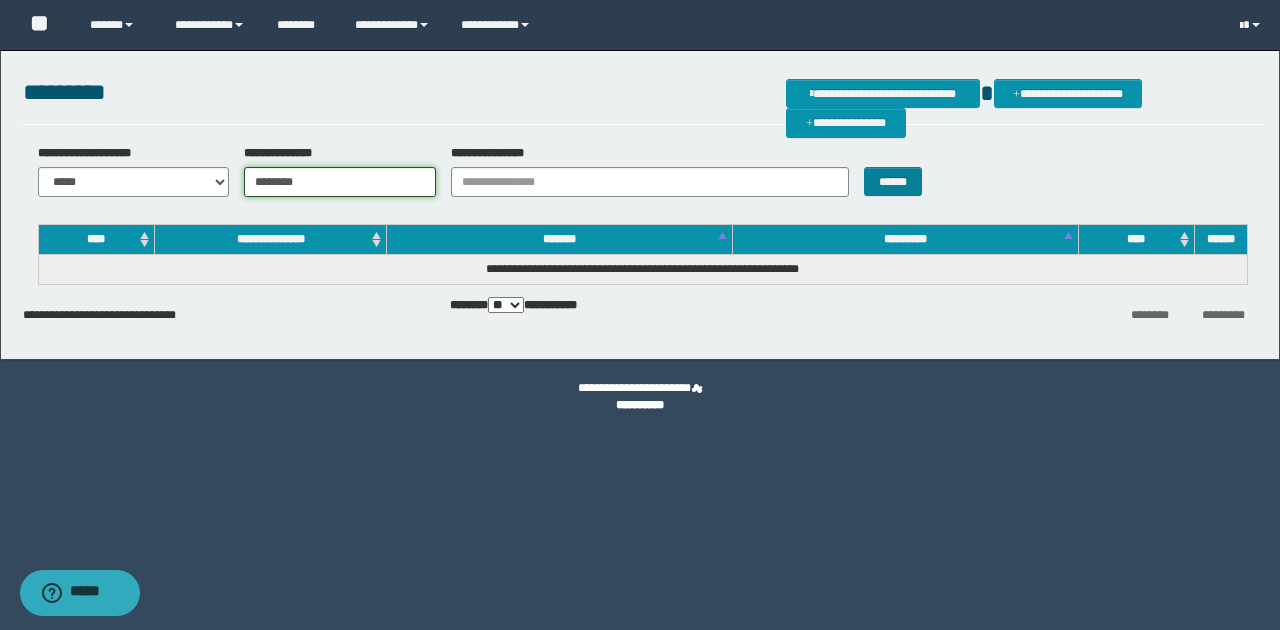 type on "********" 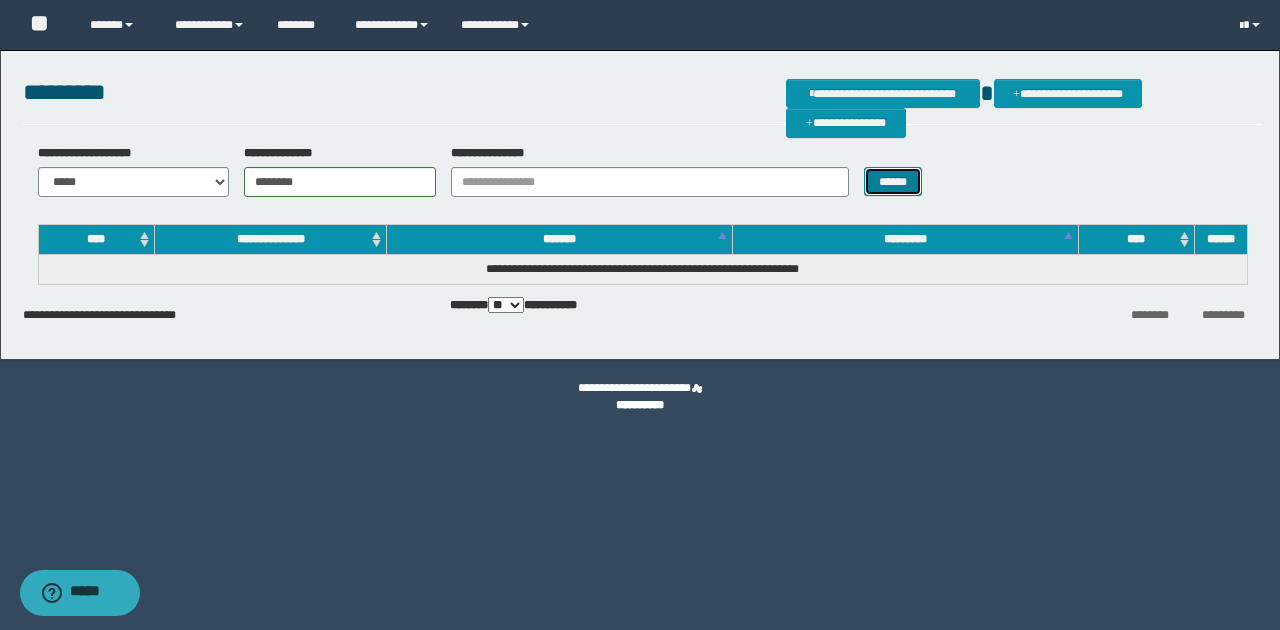 click on "******" at bounding box center [893, 181] 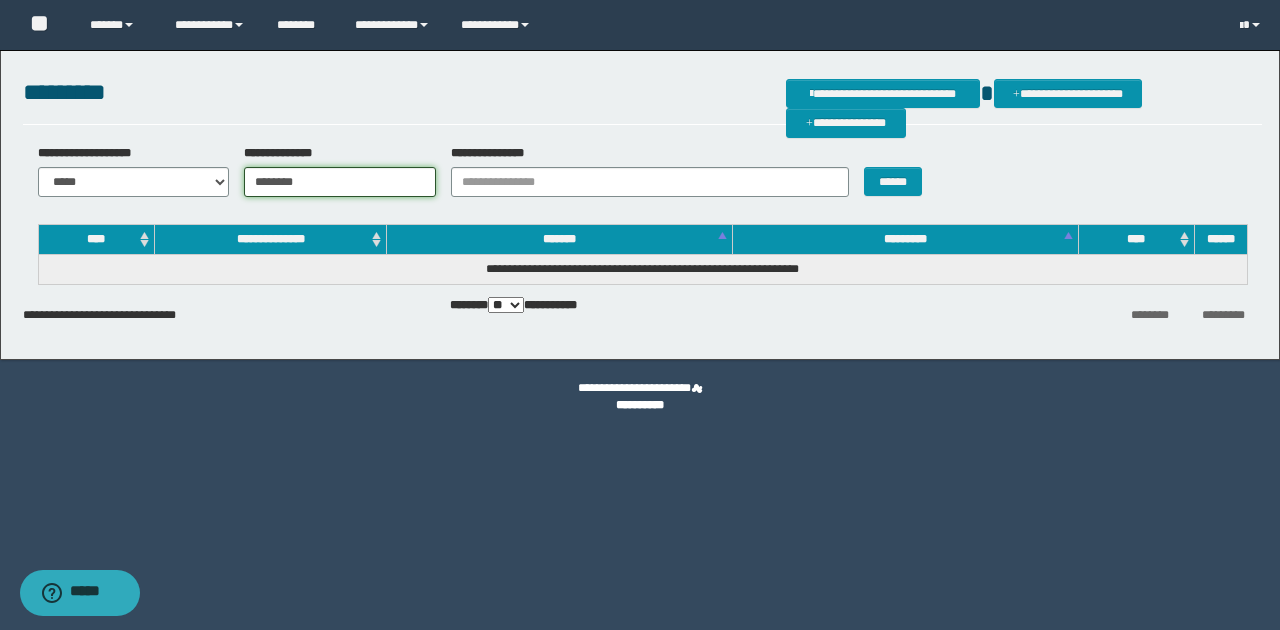 drag, startPoint x: 314, startPoint y: 182, endPoint x: 213, endPoint y: 182, distance: 101 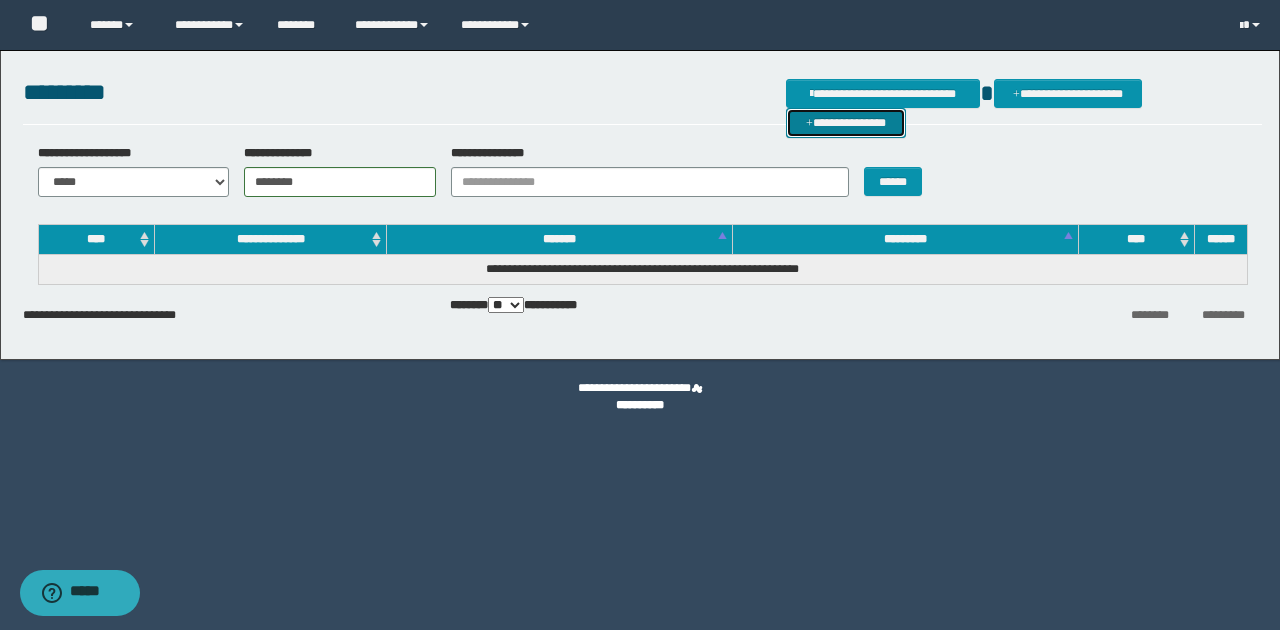 click on "**********" at bounding box center (846, 122) 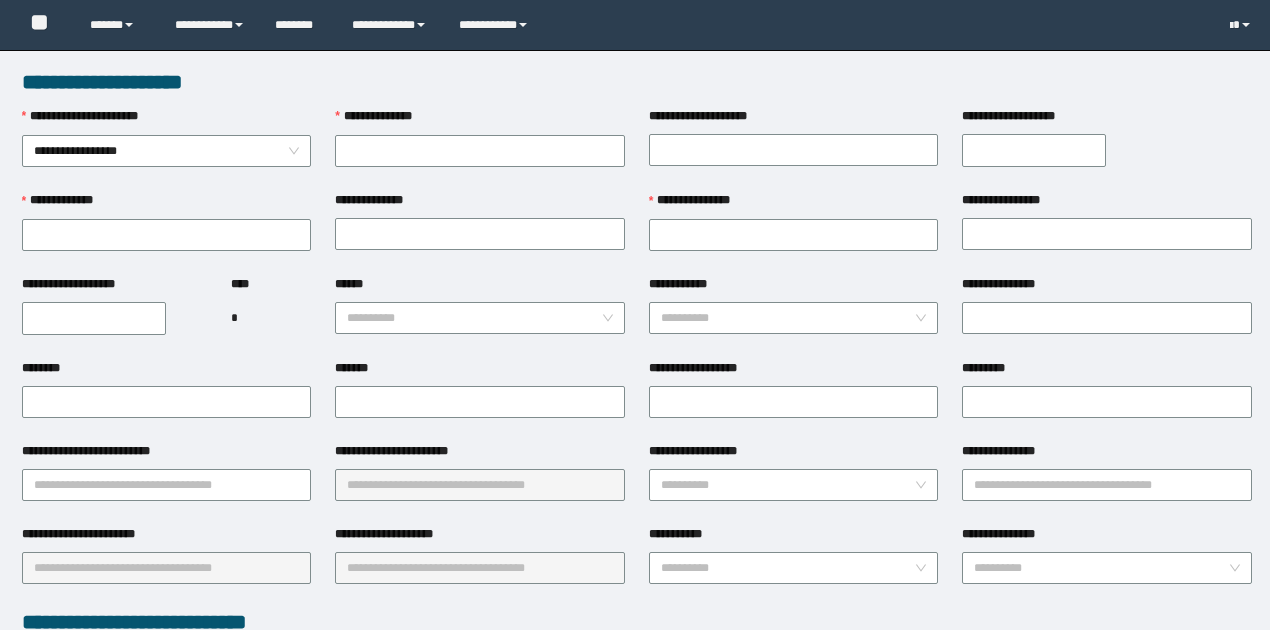 scroll, scrollTop: 0, scrollLeft: 0, axis: both 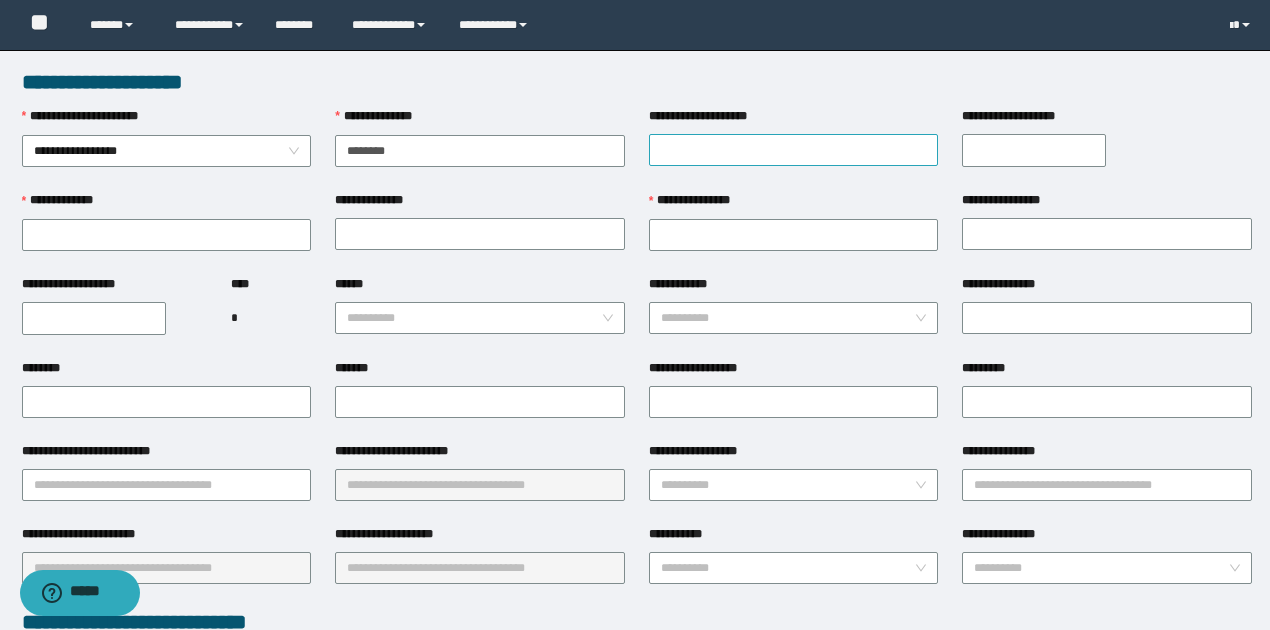 type on "********" 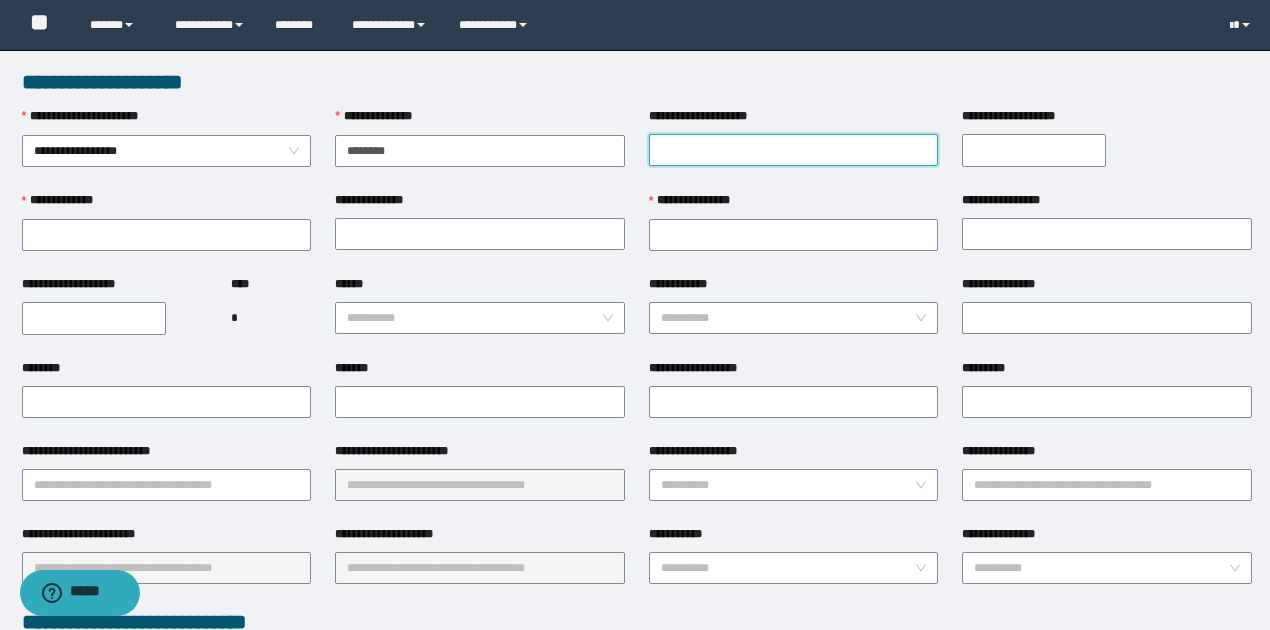 click on "**********" at bounding box center [794, 150] 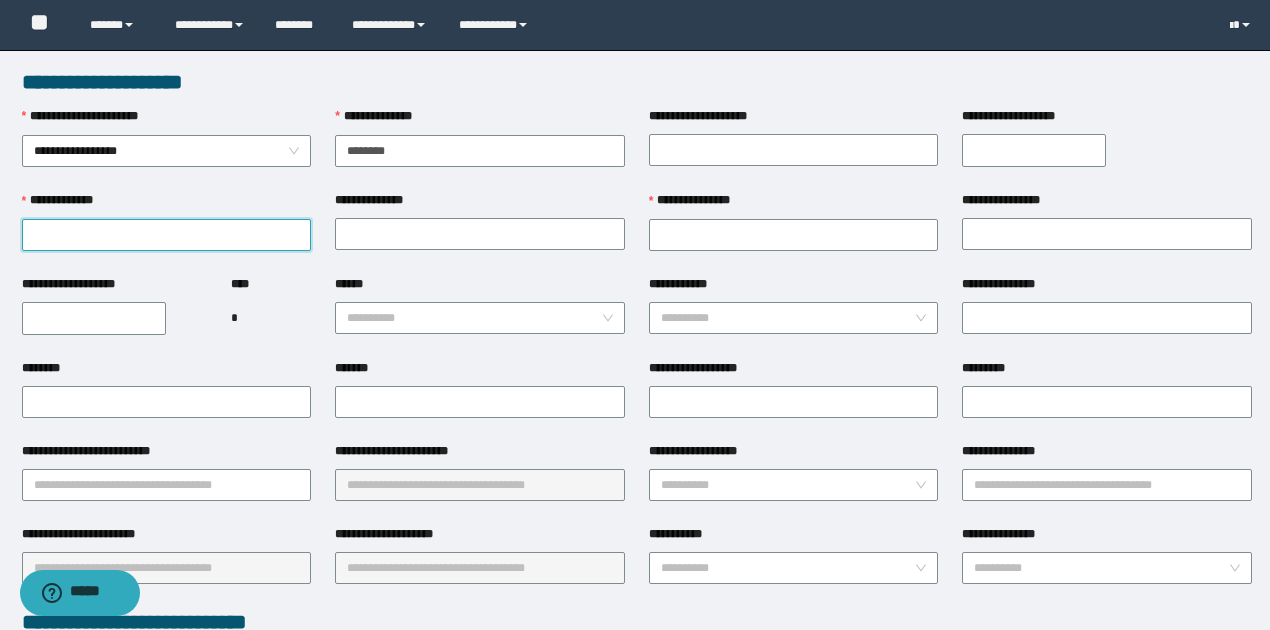 drag, startPoint x: 51, startPoint y: 231, endPoint x: 56, endPoint y: 241, distance: 11.18034 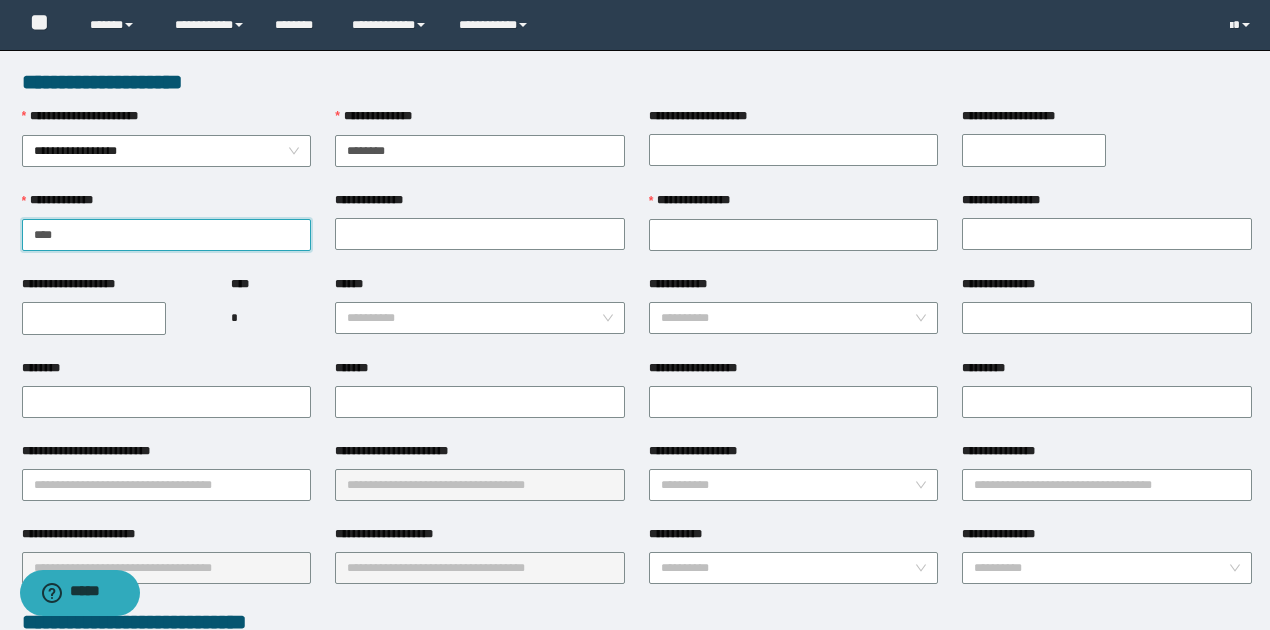 type on "*******" 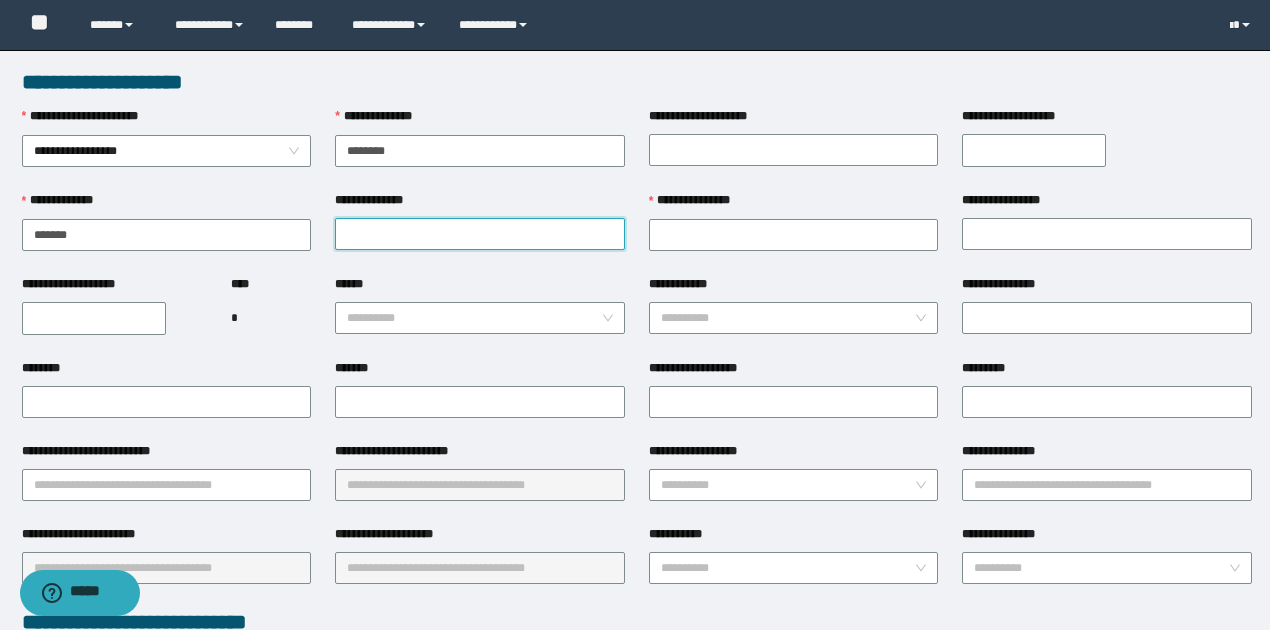 click on "**********" at bounding box center [480, 234] 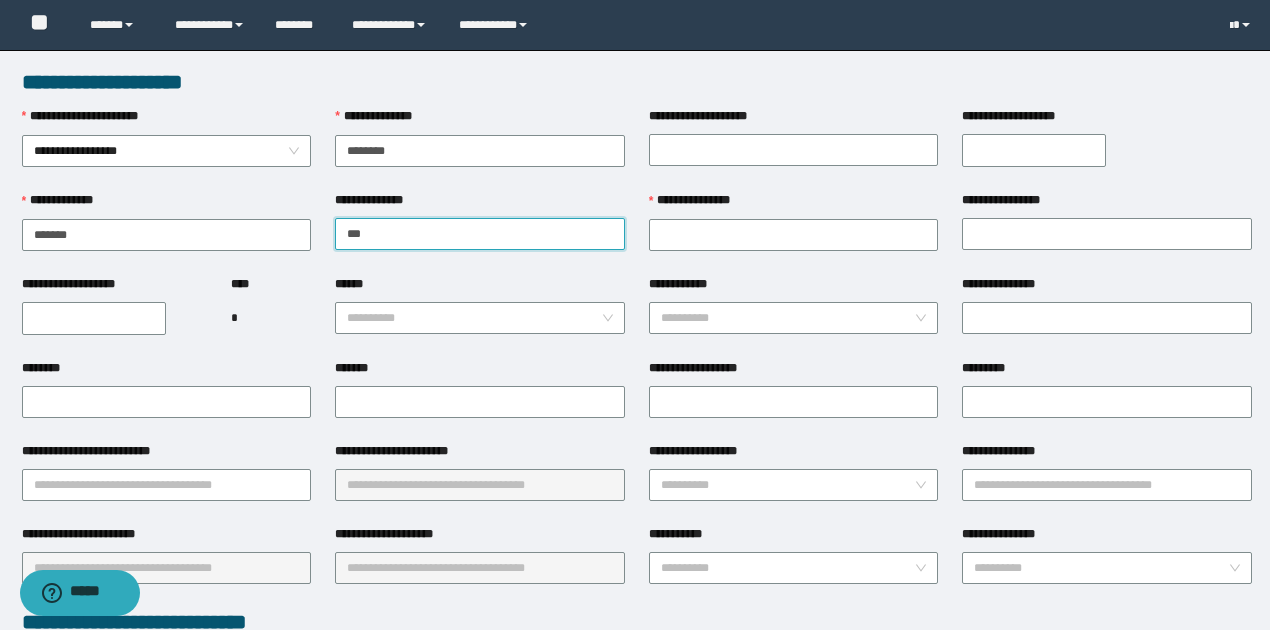 type on "******" 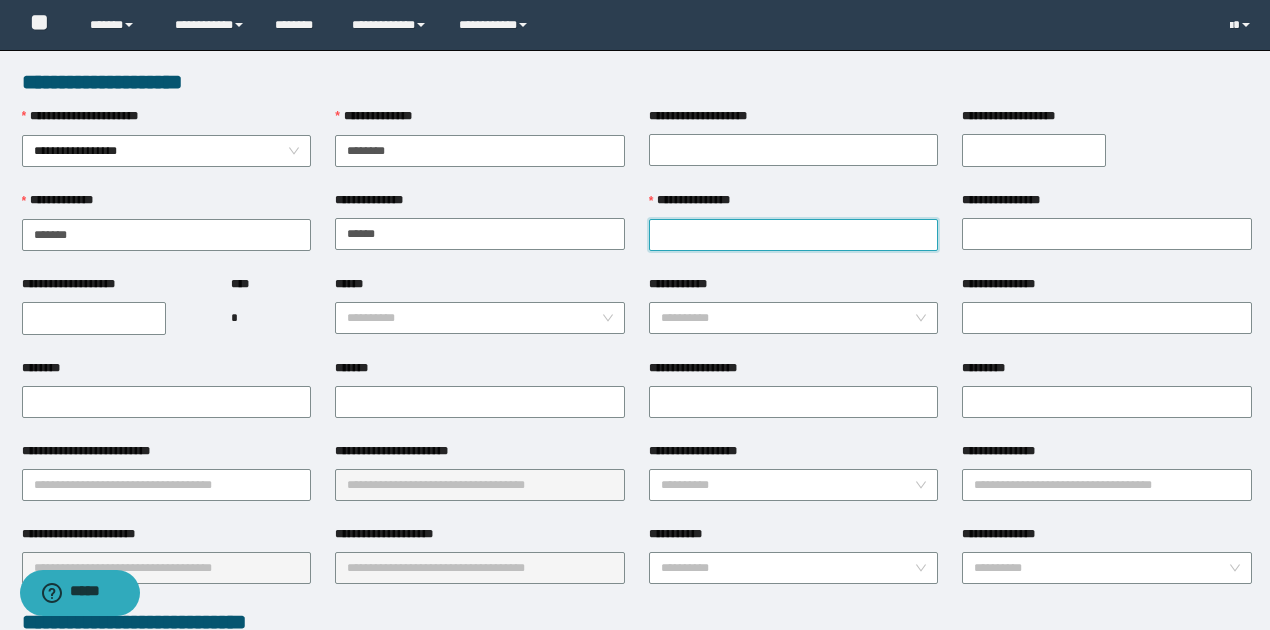 click on "**********" at bounding box center [794, 235] 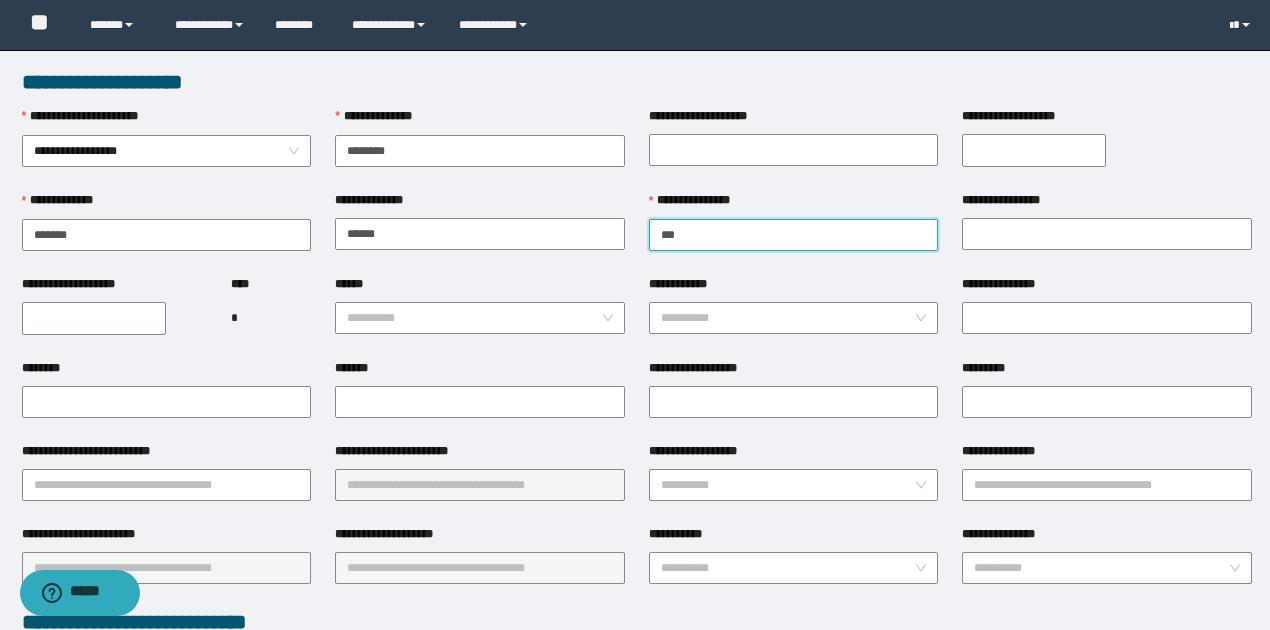 type on "******" 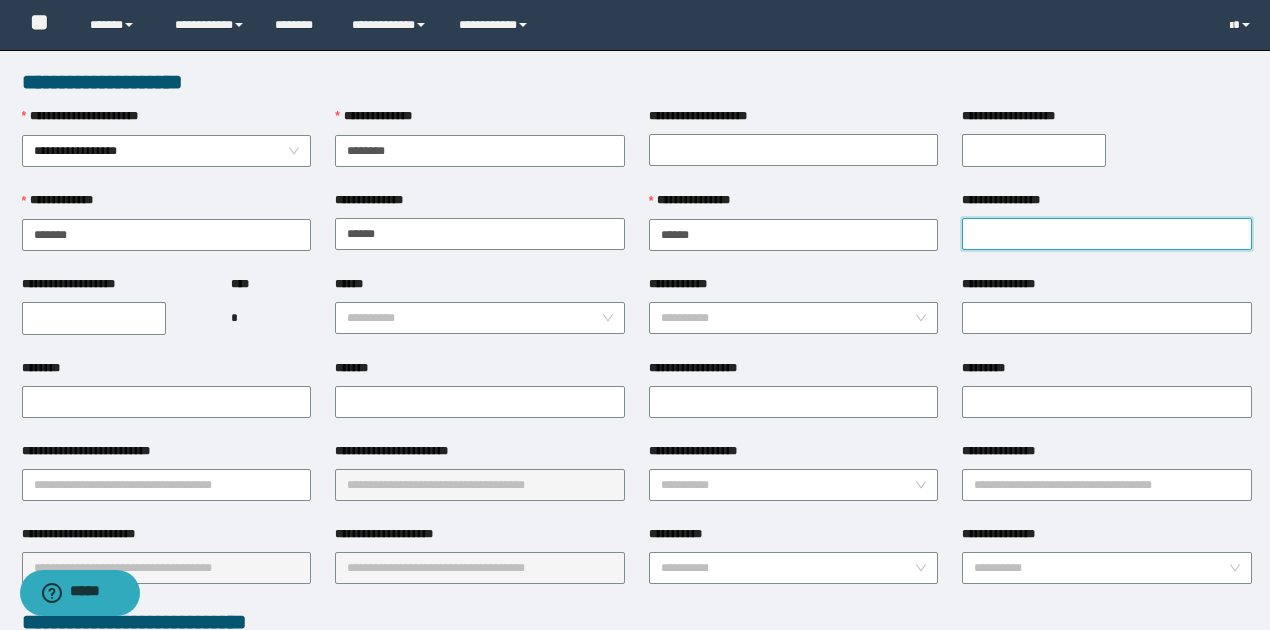 click on "**********" at bounding box center [1107, 234] 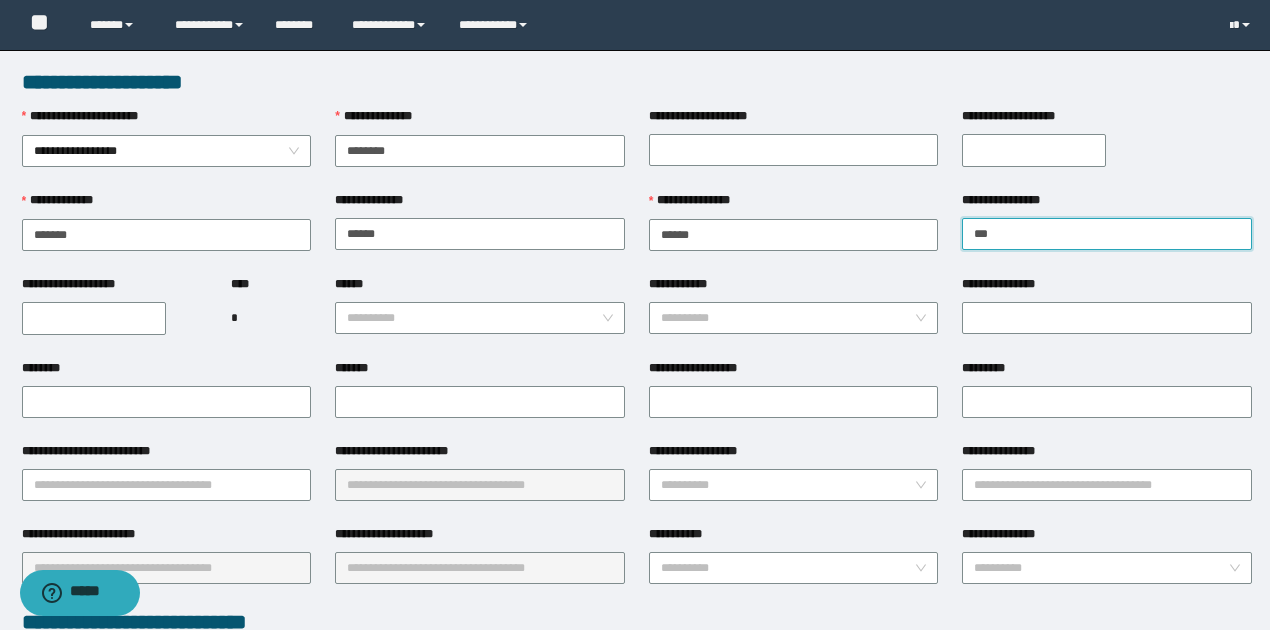 type on "******" 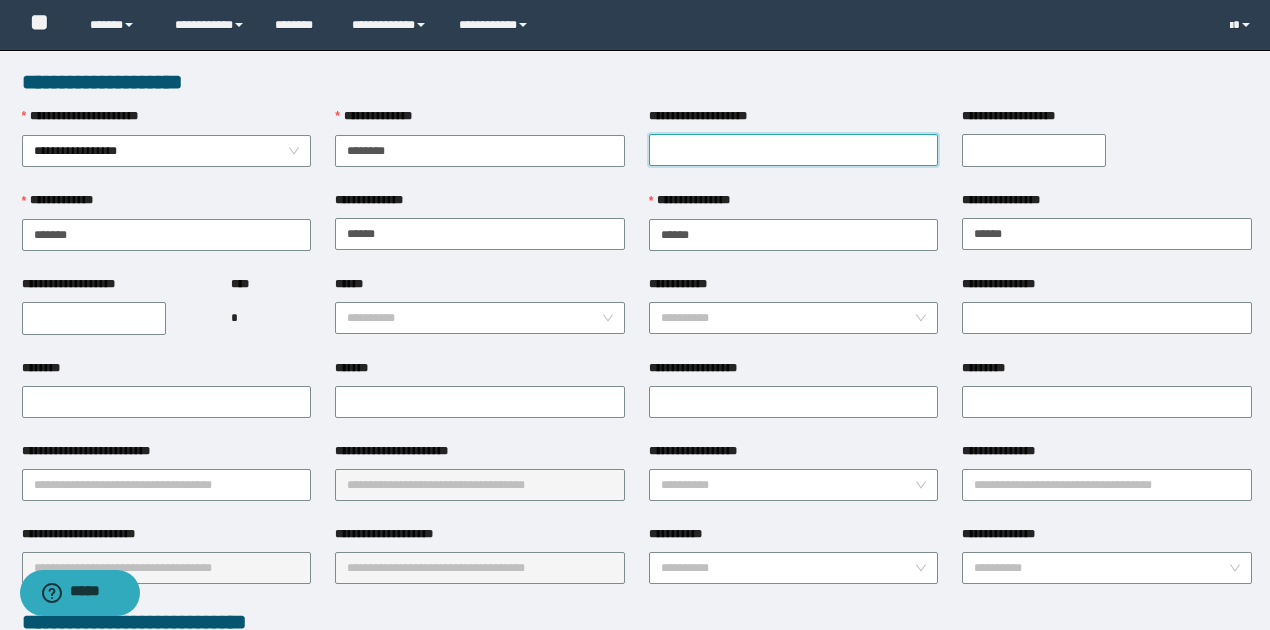 click on "**********" at bounding box center (794, 150) 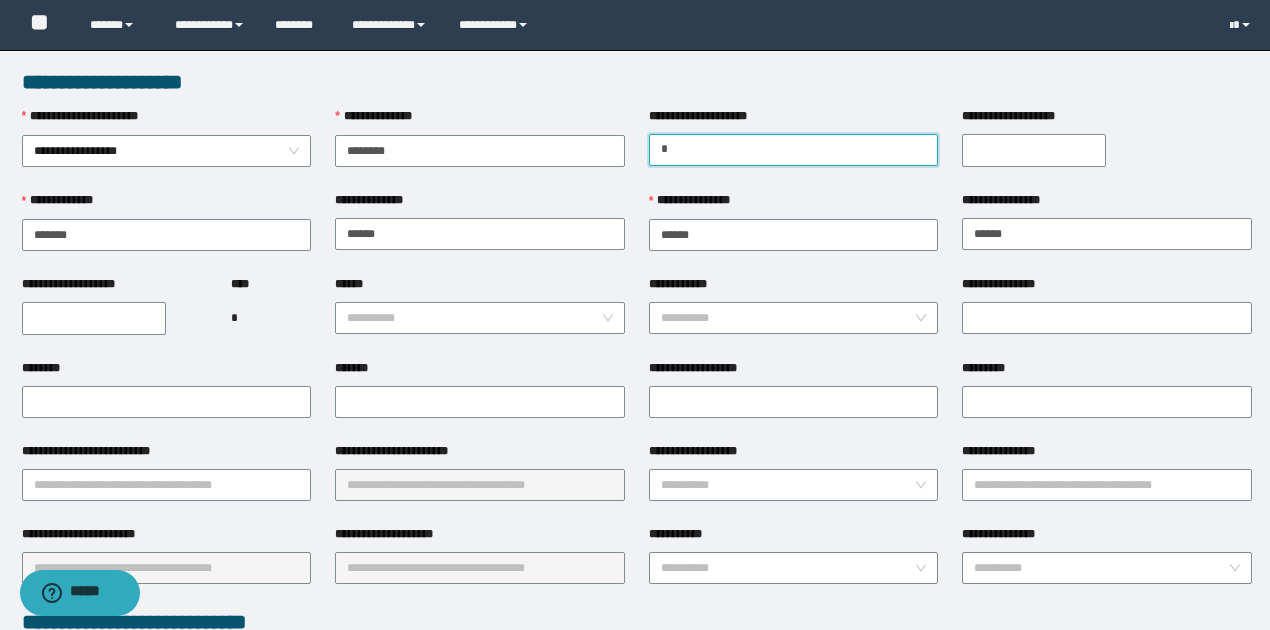 type on "*******" 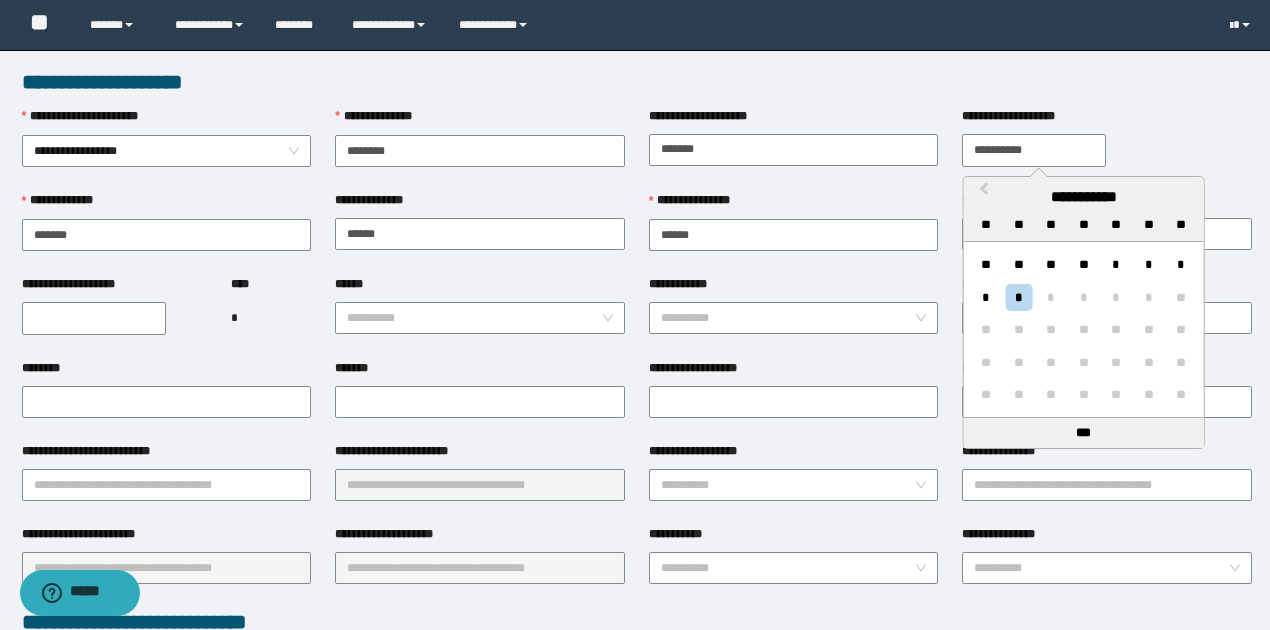 click on "**********" at bounding box center (1034, 150) 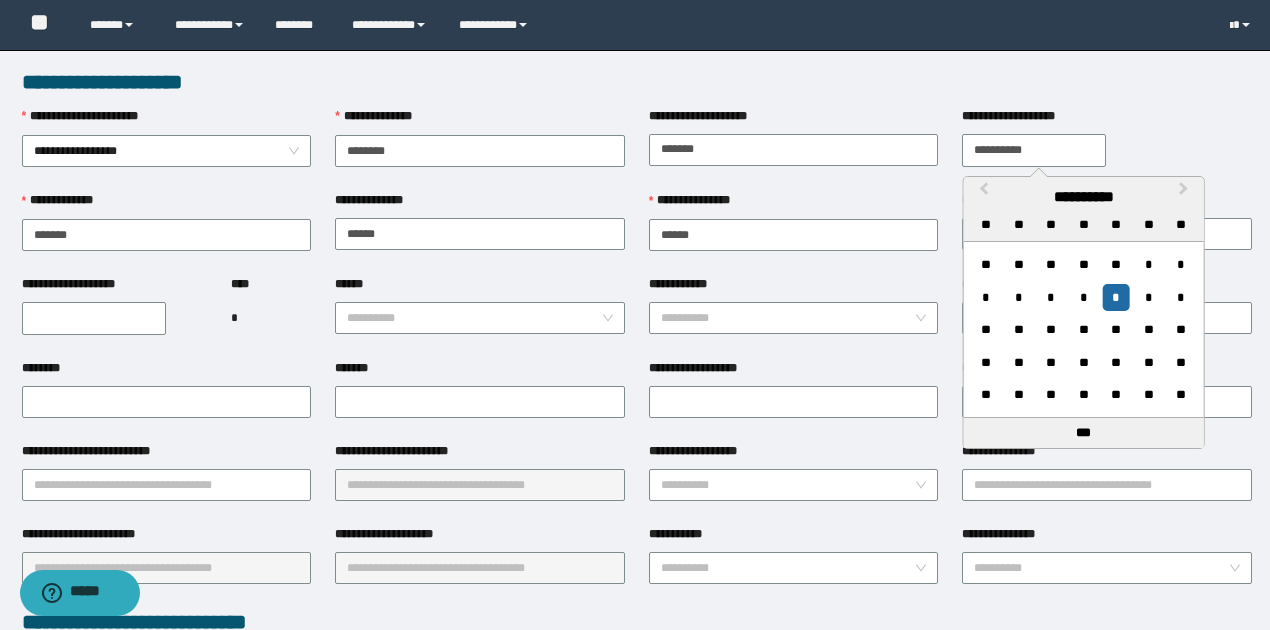 type on "**********" 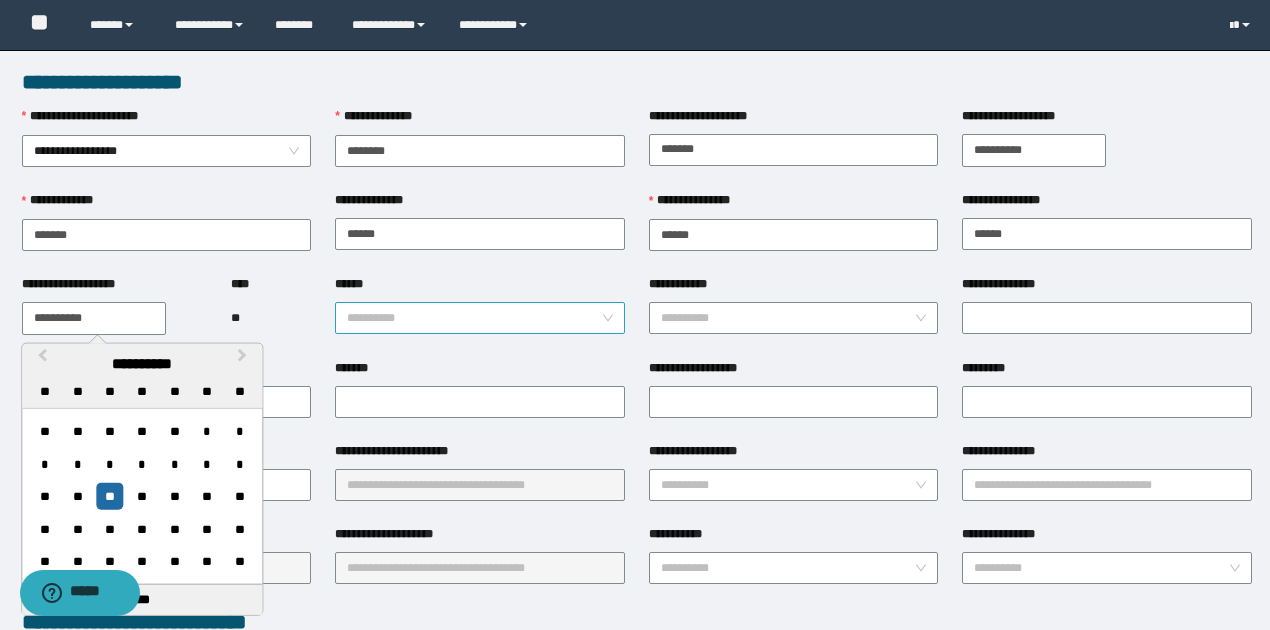 type on "**********" 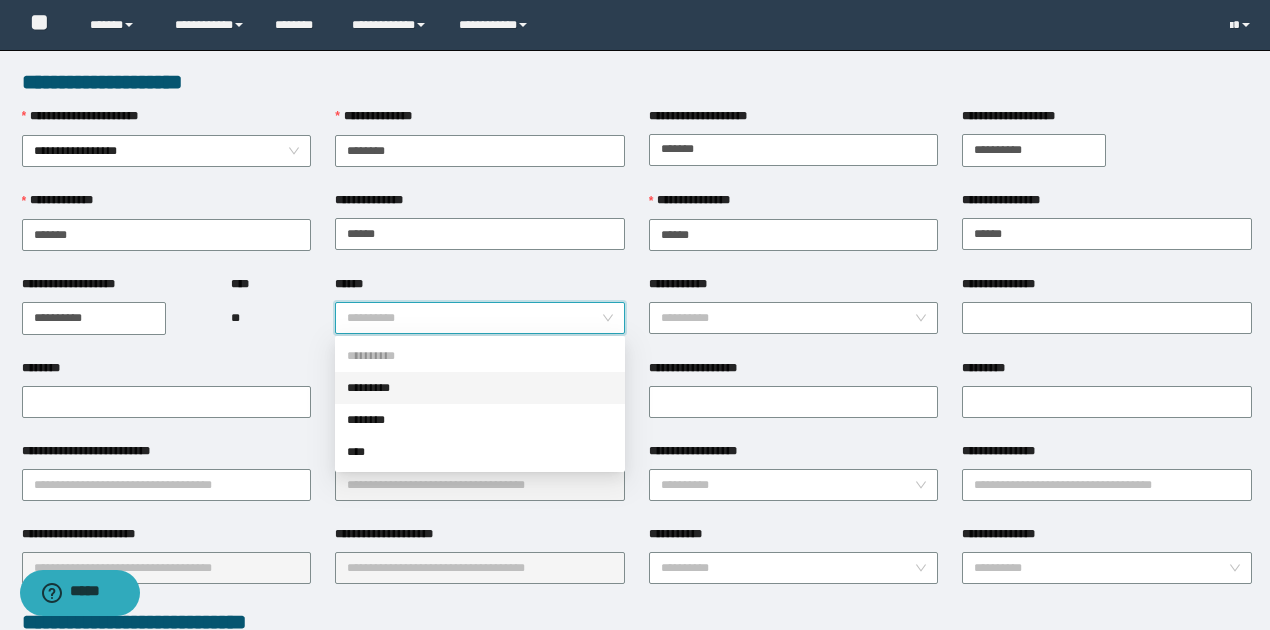 click on "******" at bounding box center [474, 318] 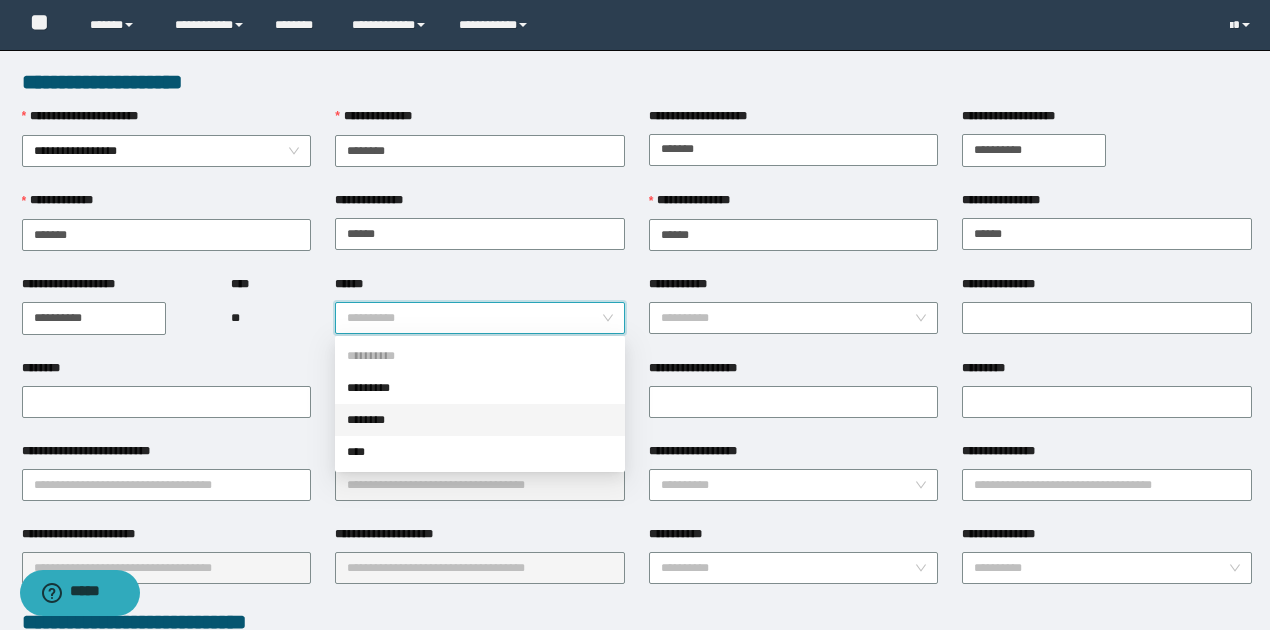 click on "********" at bounding box center (480, 420) 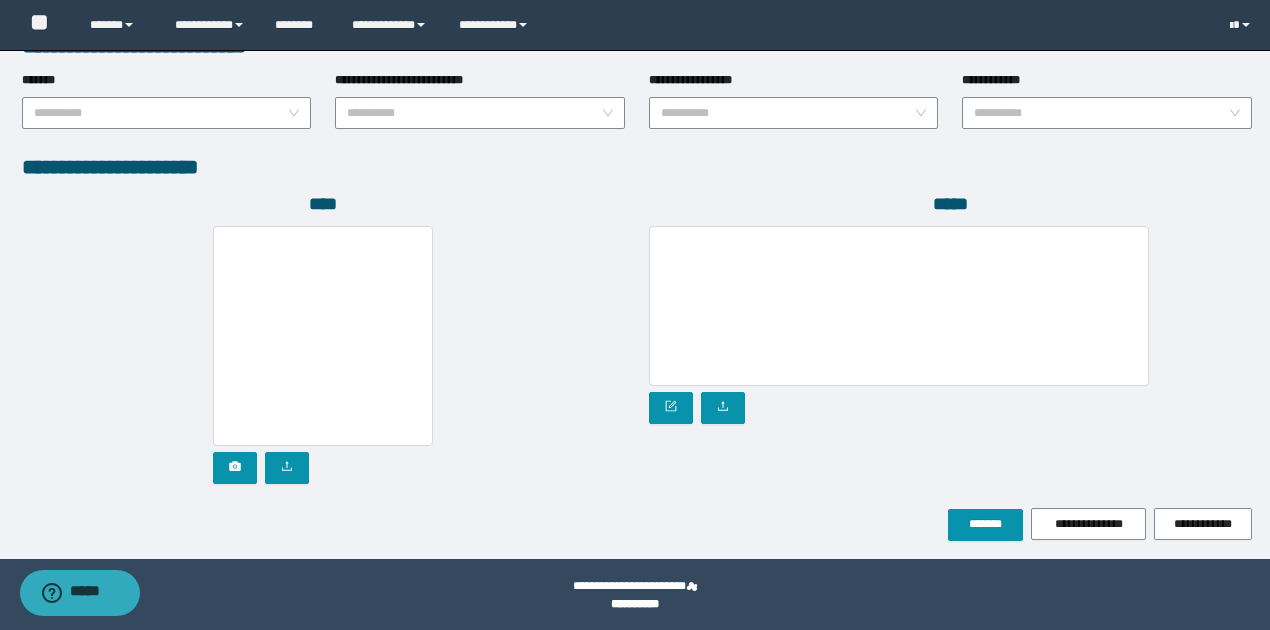 scroll, scrollTop: 1072, scrollLeft: 0, axis: vertical 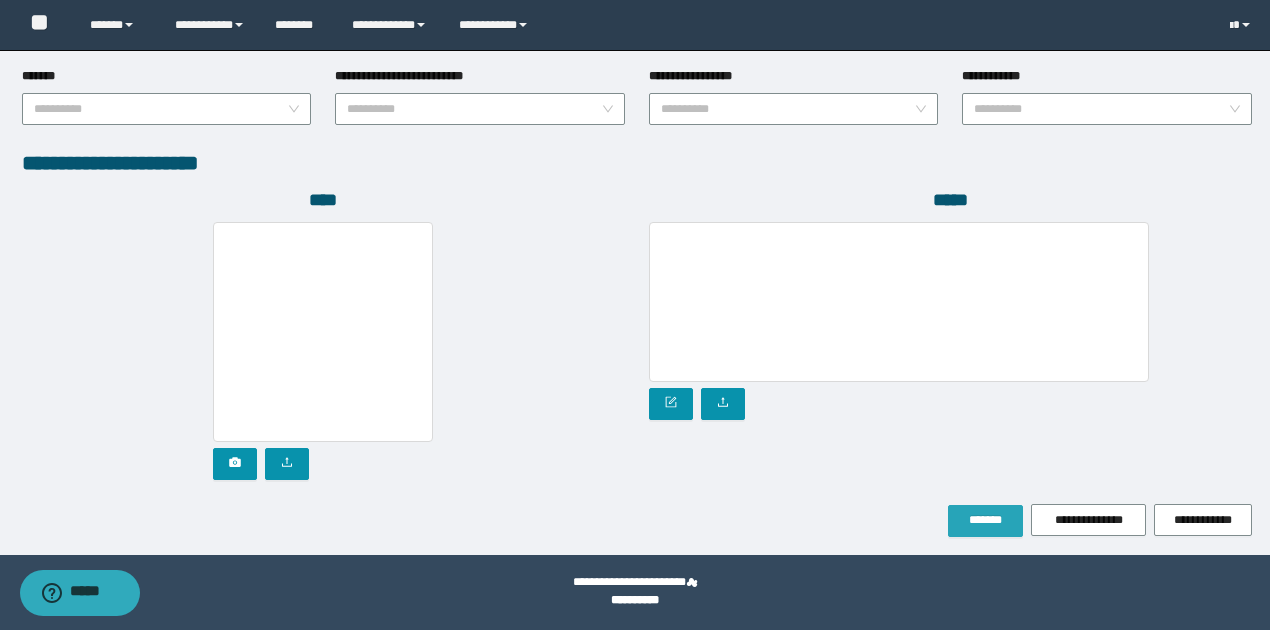 click on "*******" at bounding box center (985, 520) 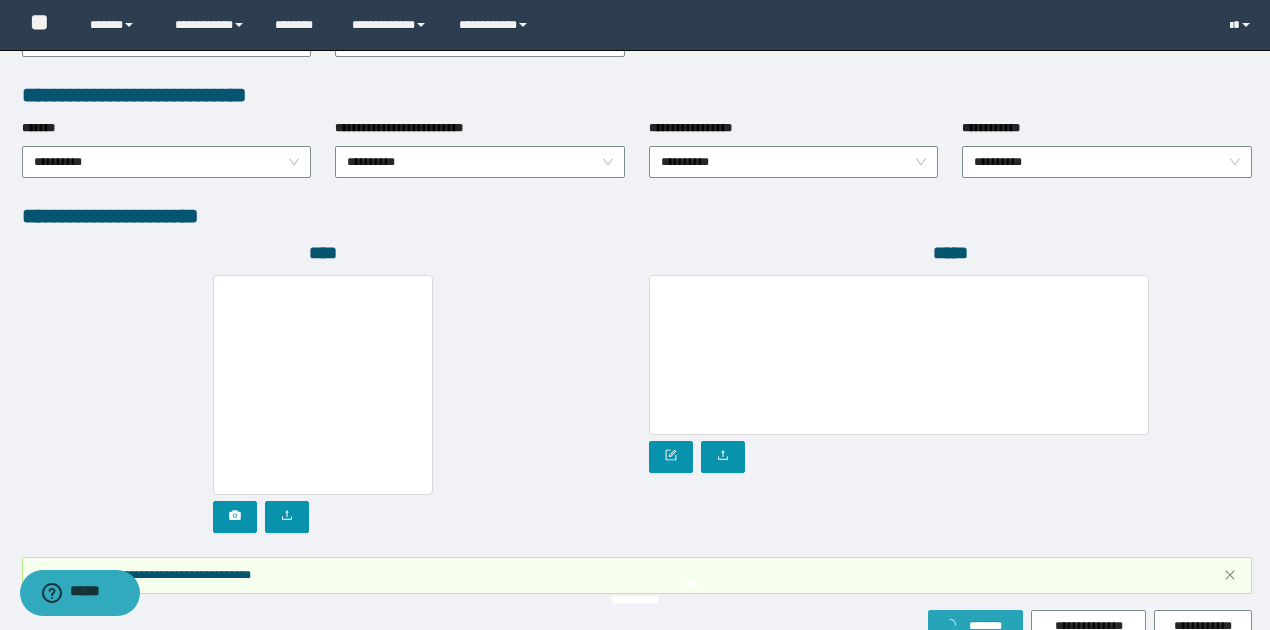 scroll, scrollTop: 1124, scrollLeft: 0, axis: vertical 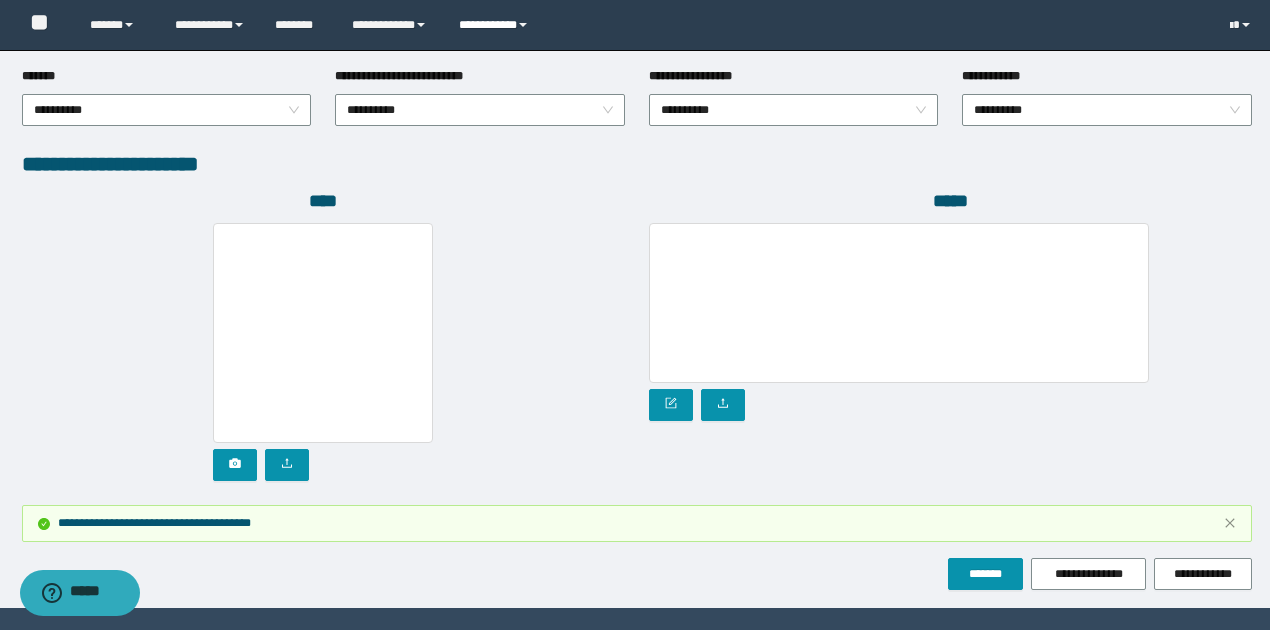 click on "**********" at bounding box center [496, 25] 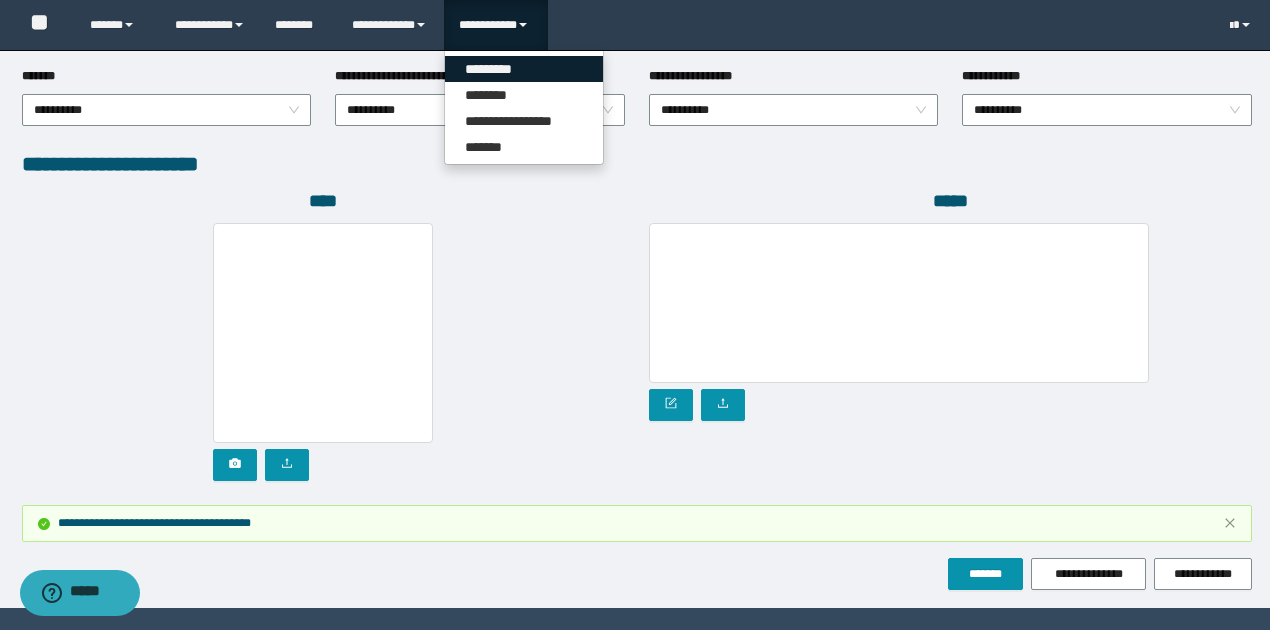 click on "*********" at bounding box center [524, 69] 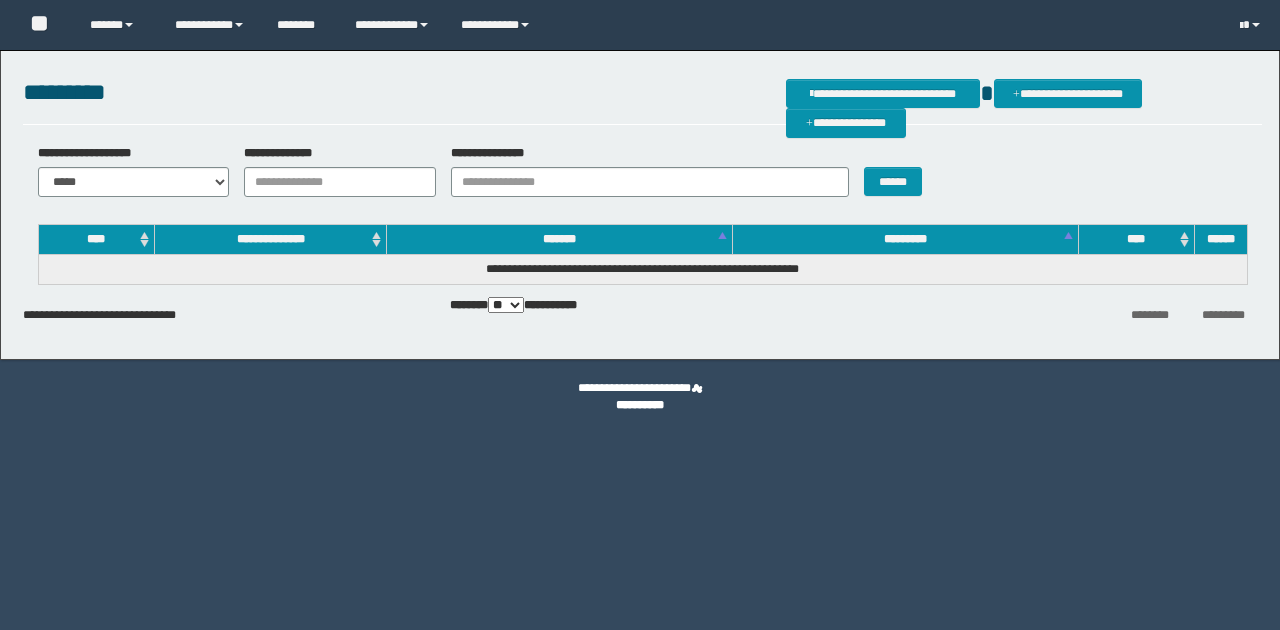 scroll, scrollTop: 0, scrollLeft: 0, axis: both 